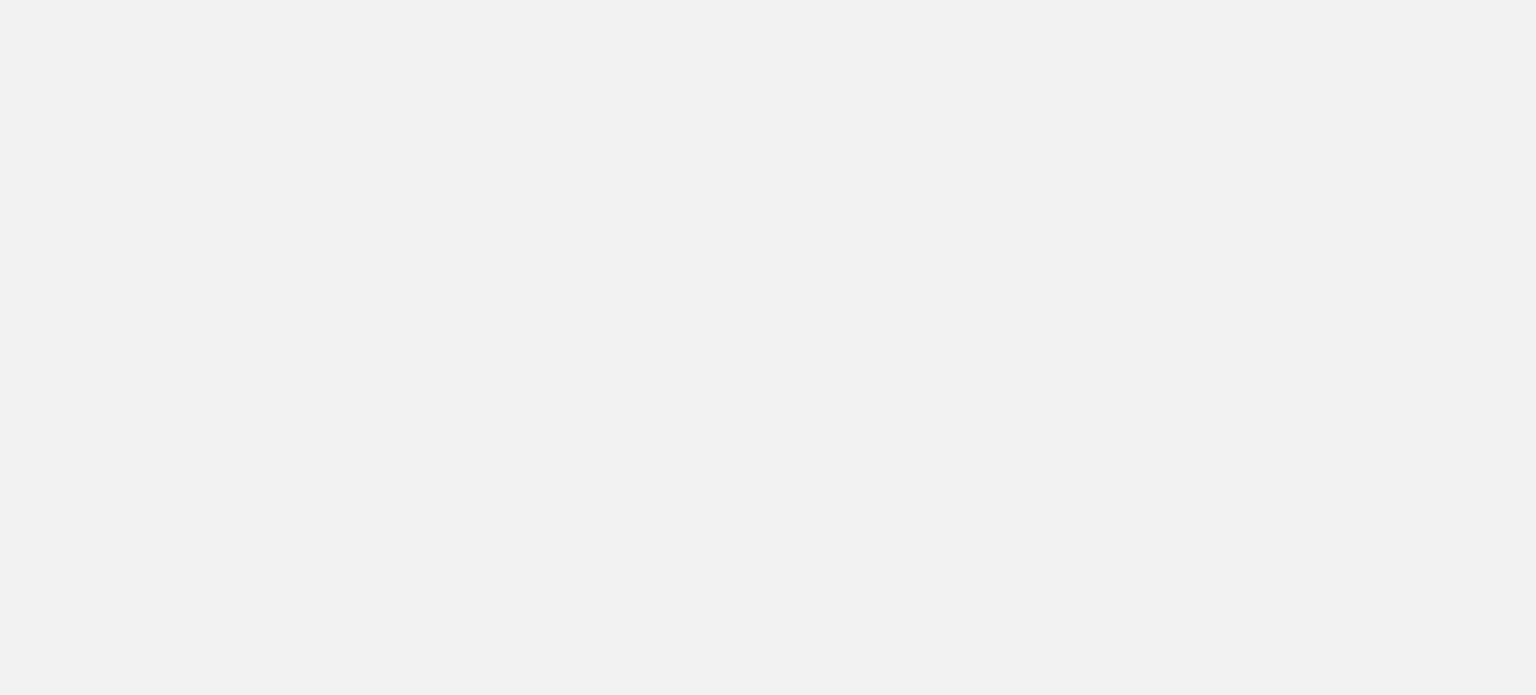 scroll, scrollTop: 0, scrollLeft: 0, axis: both 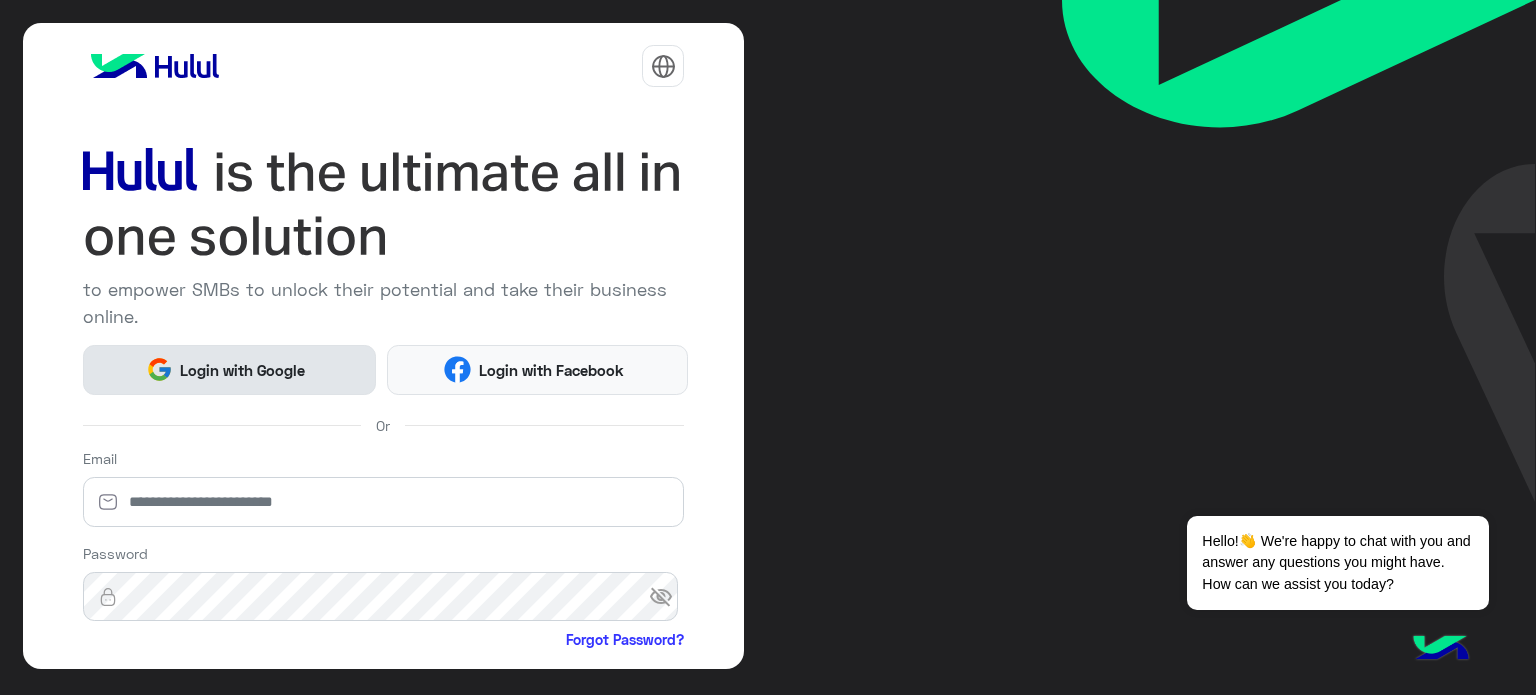 click on "Login with Google" 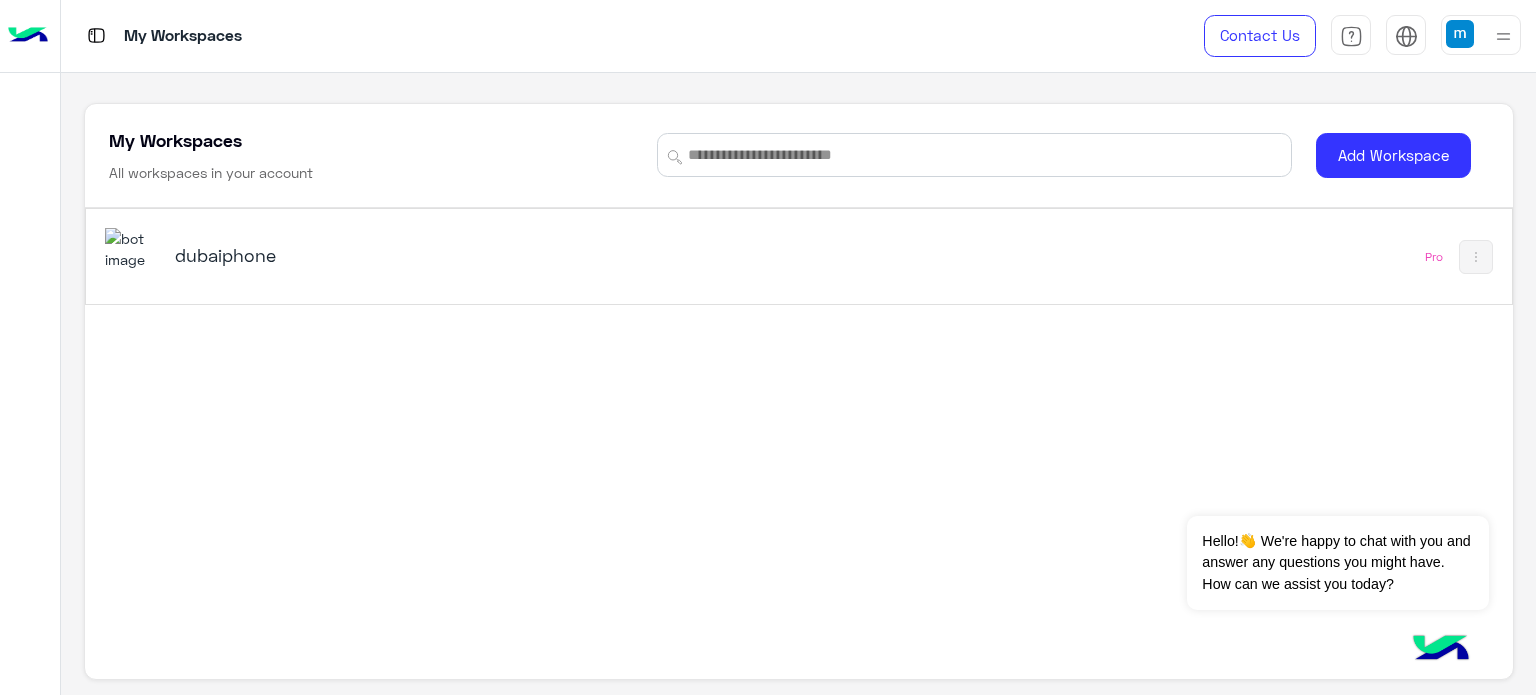 scroll, scrollTop: 0, scrollLeft: 0, axis: both 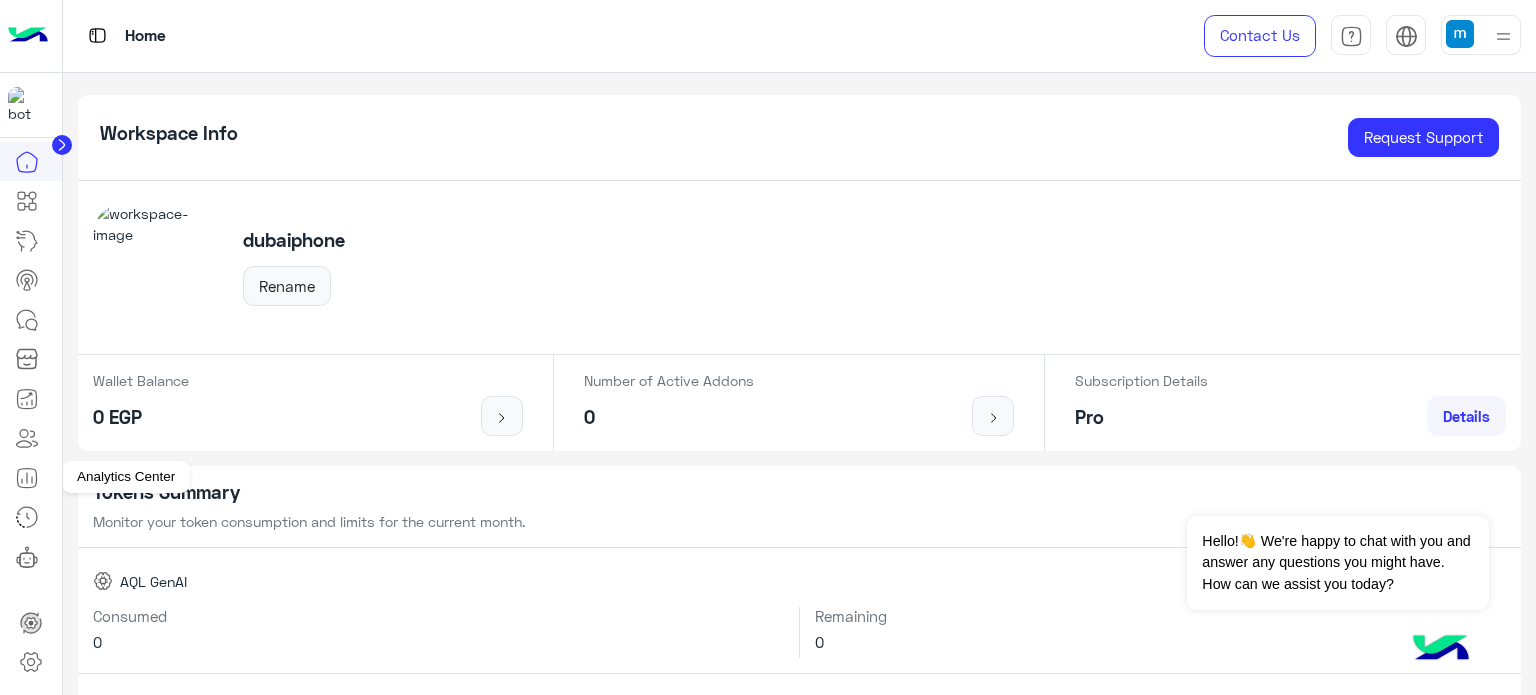 click 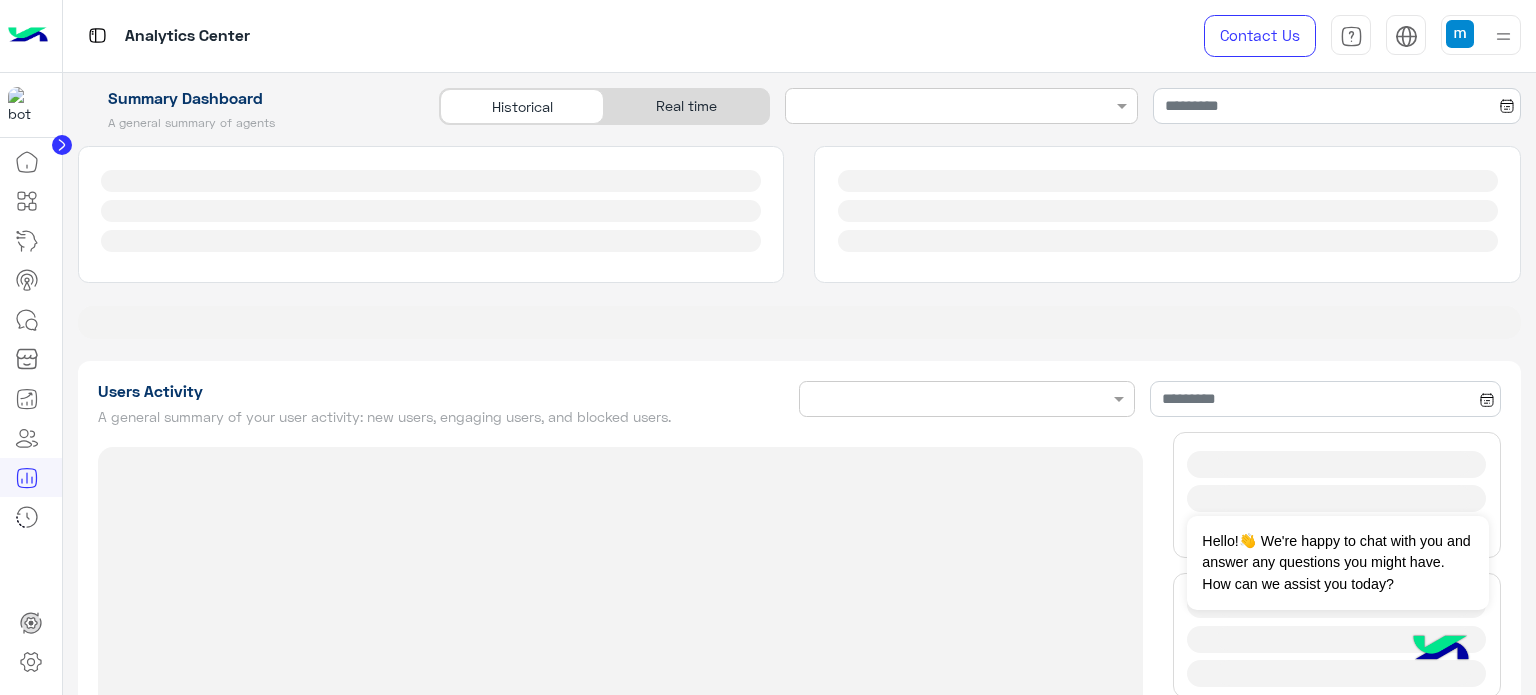 type on "**********" 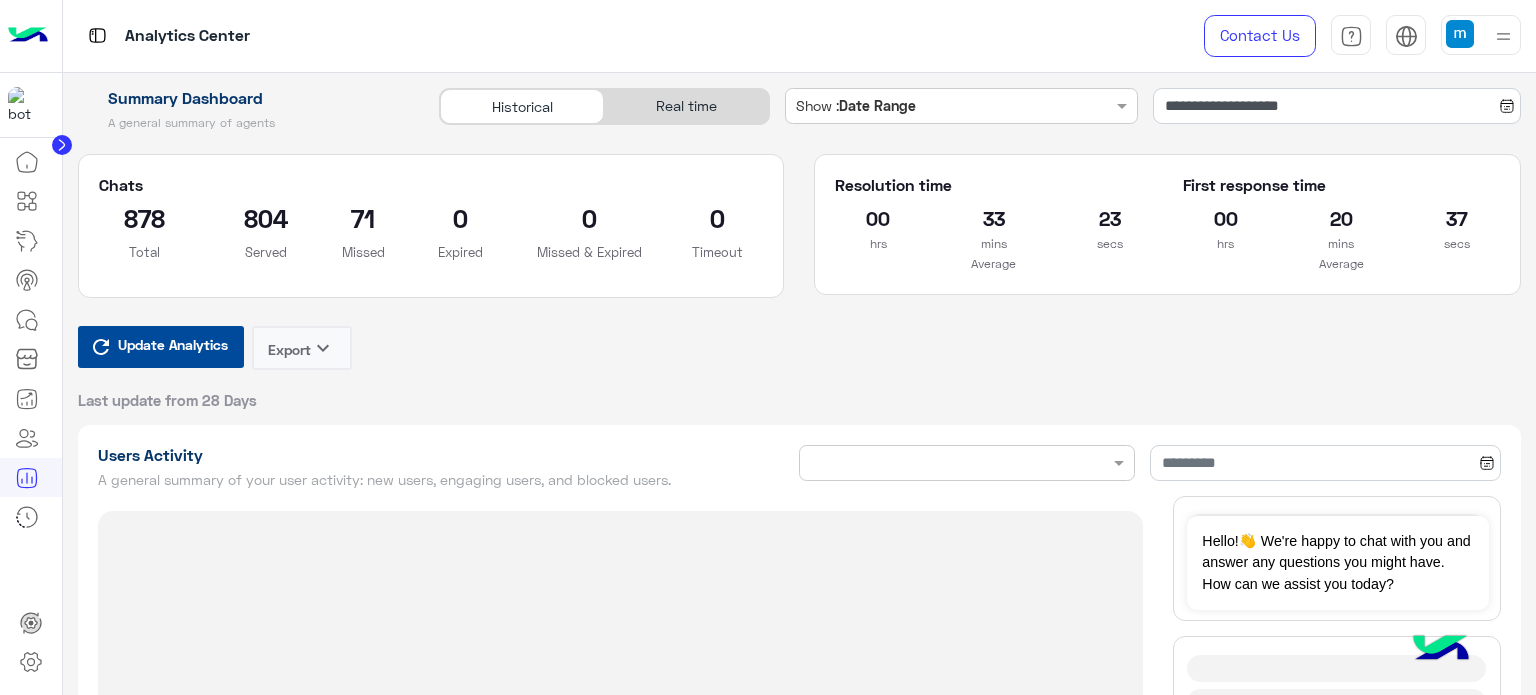 type on "**********" 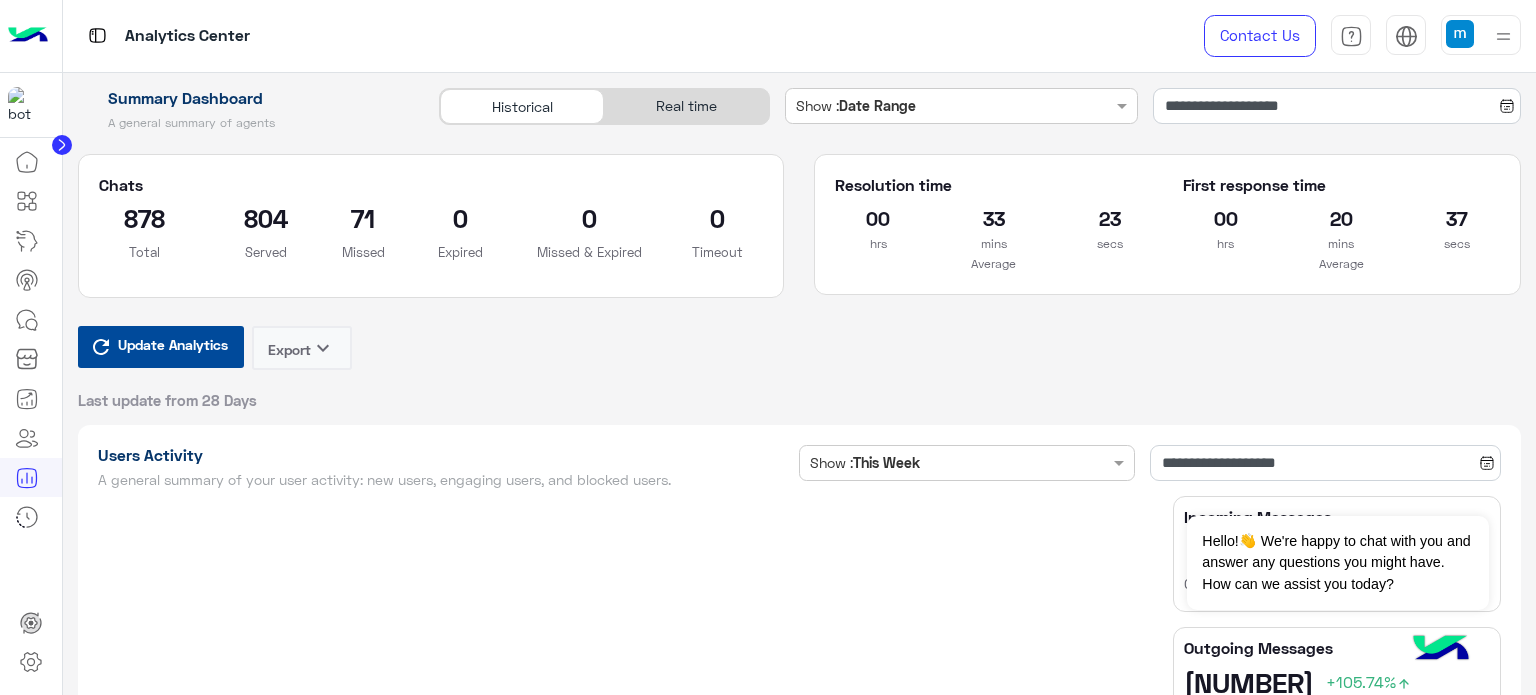 type on "**********" 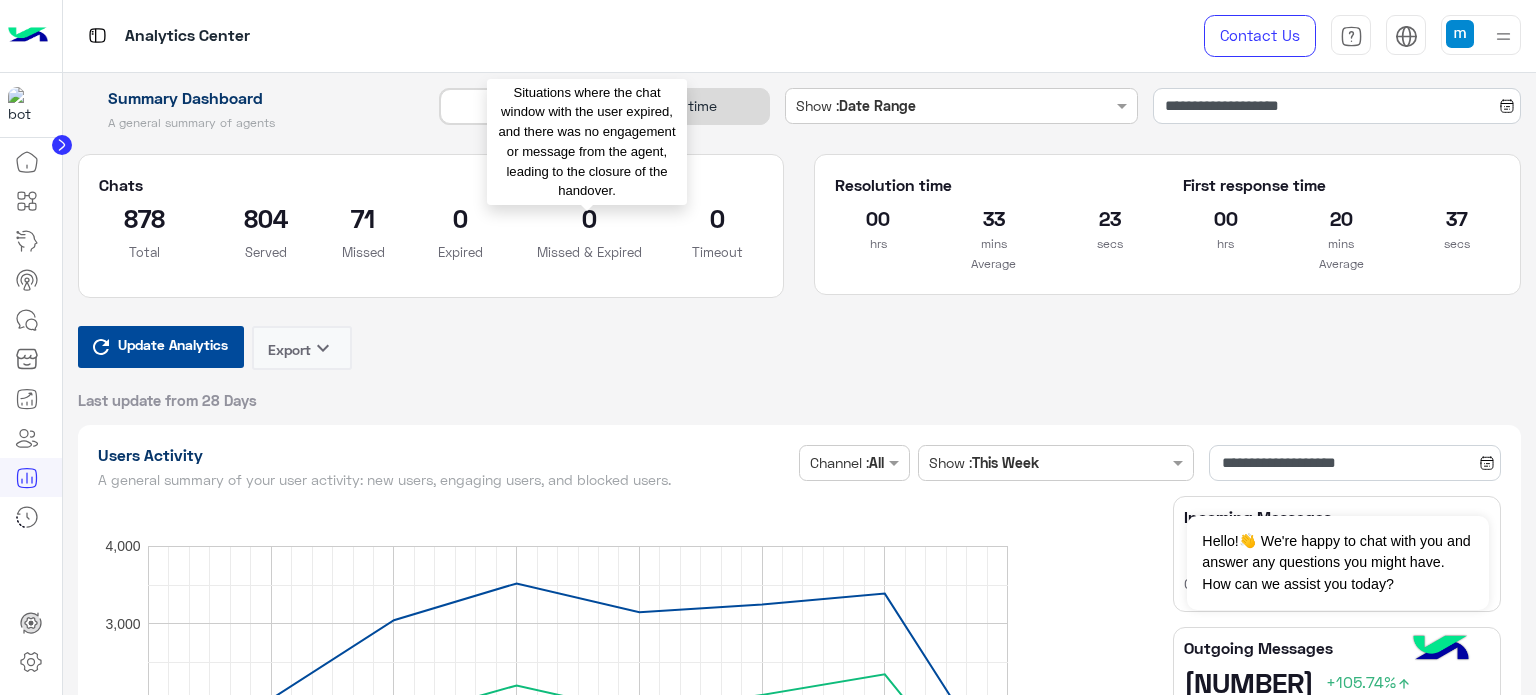 type on "**********" 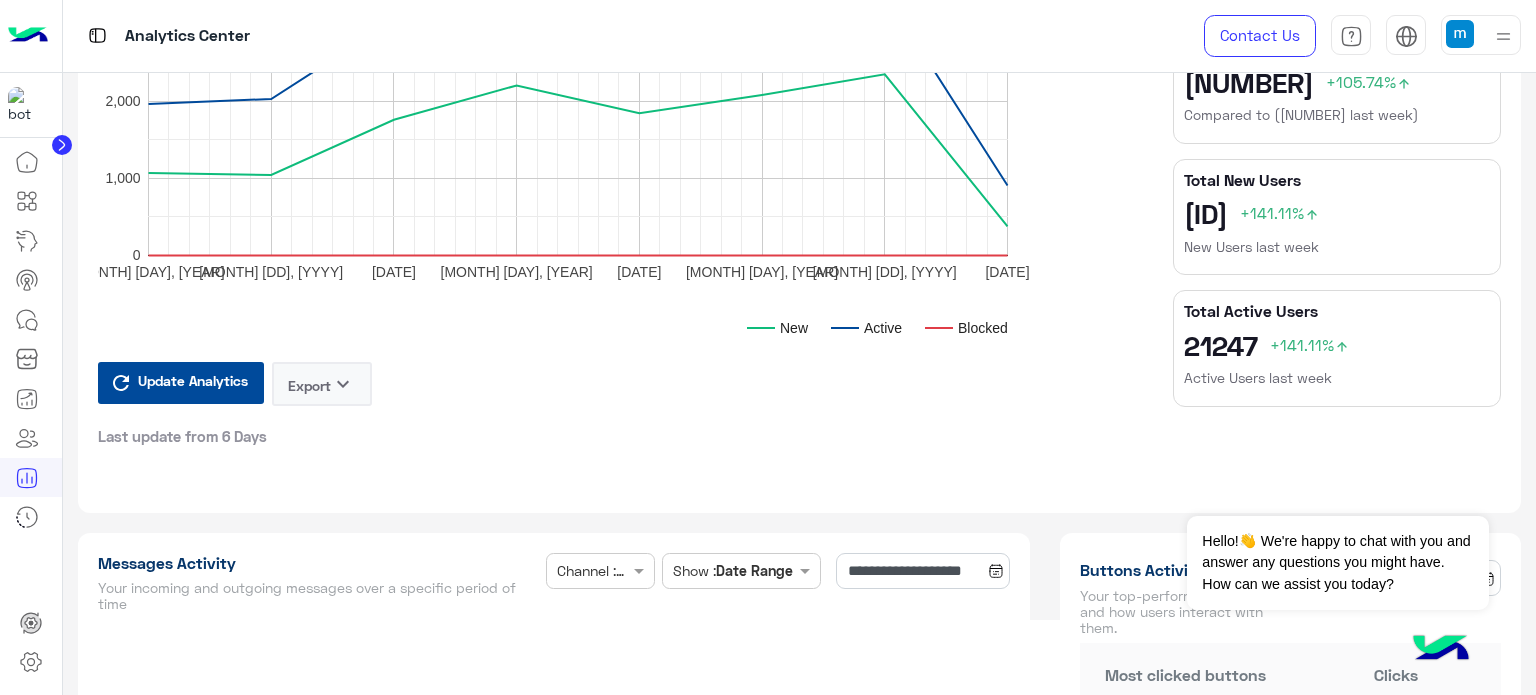 type on "**********" 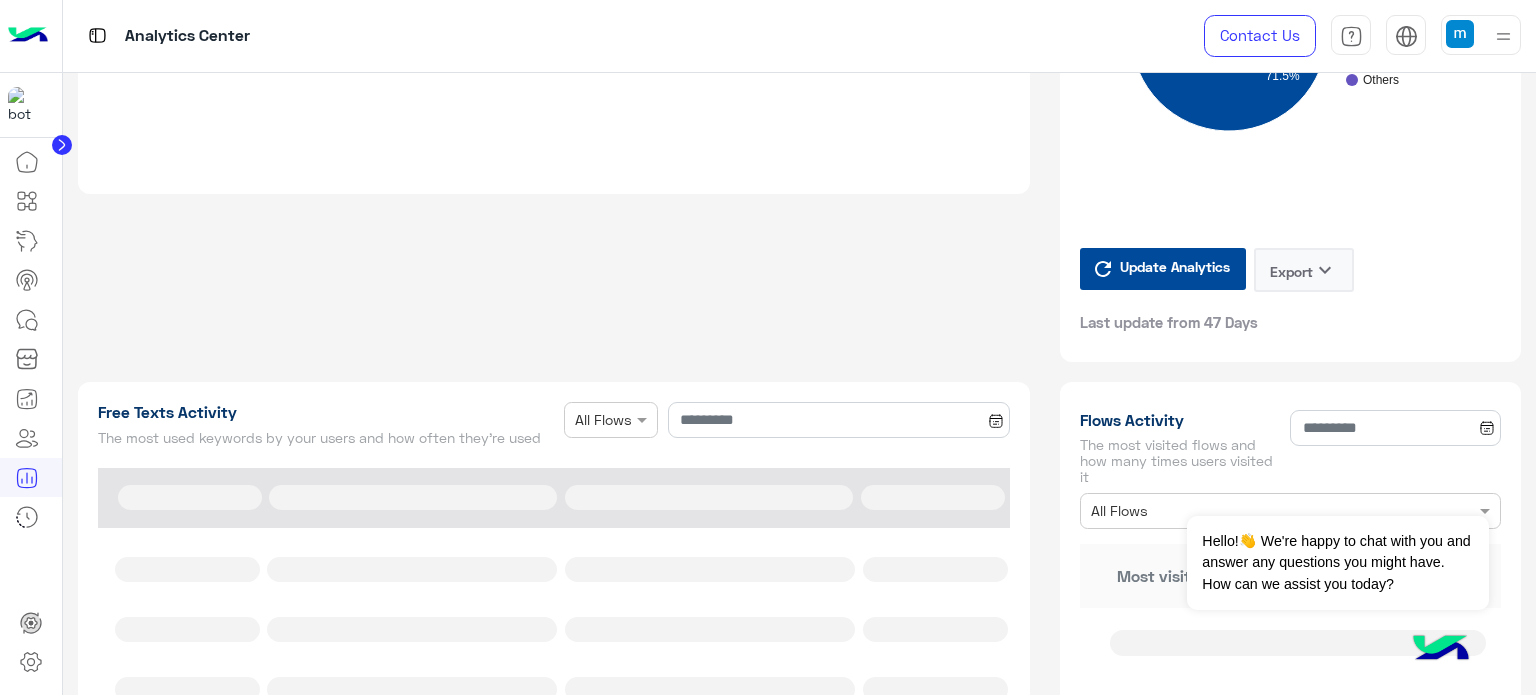 type on "**********" 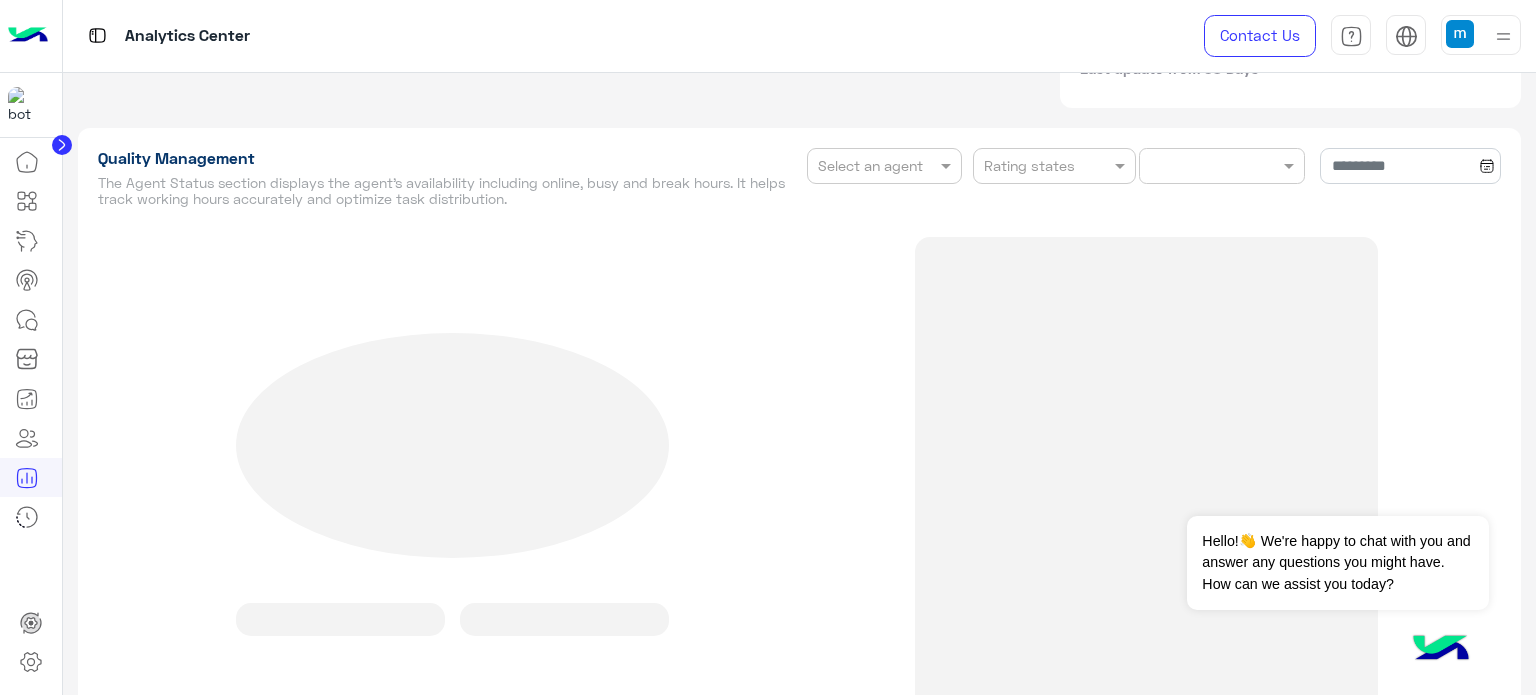 type on "**********" 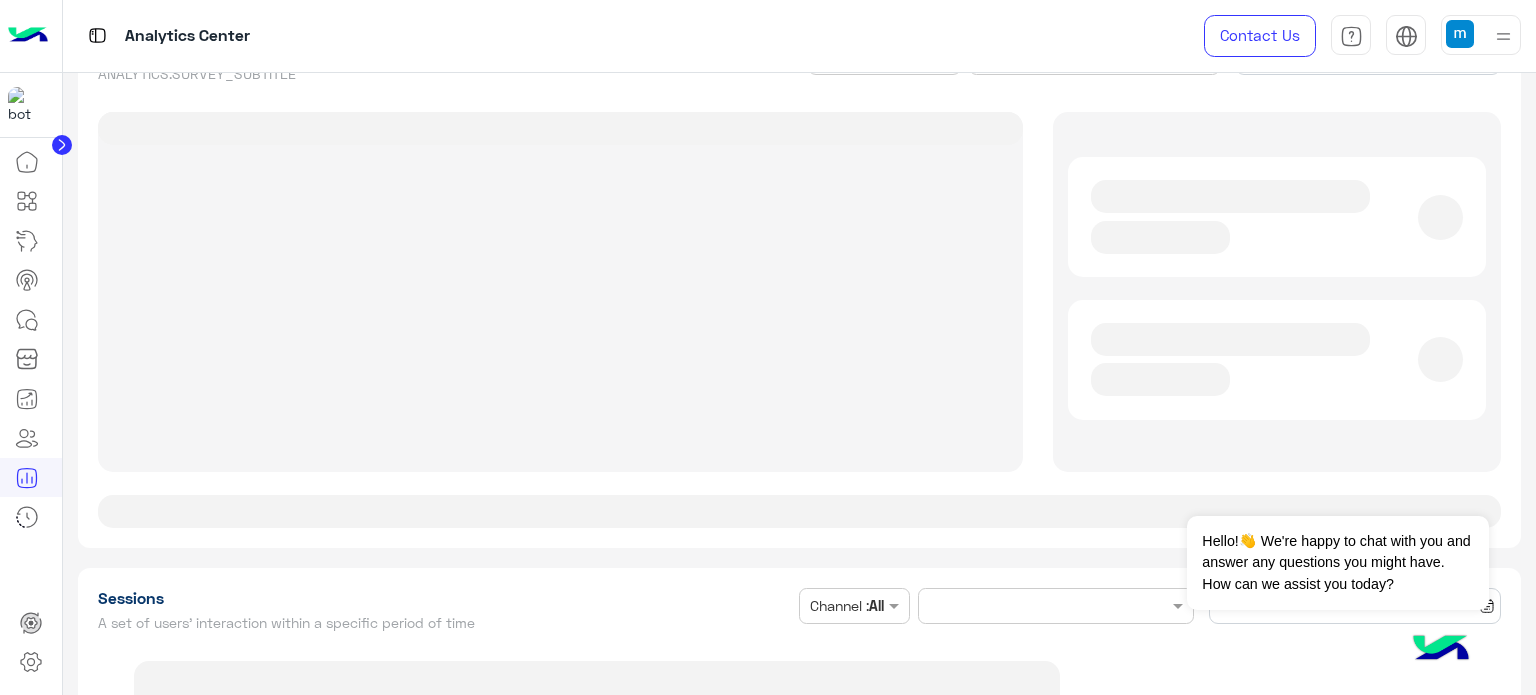 type on "**********" 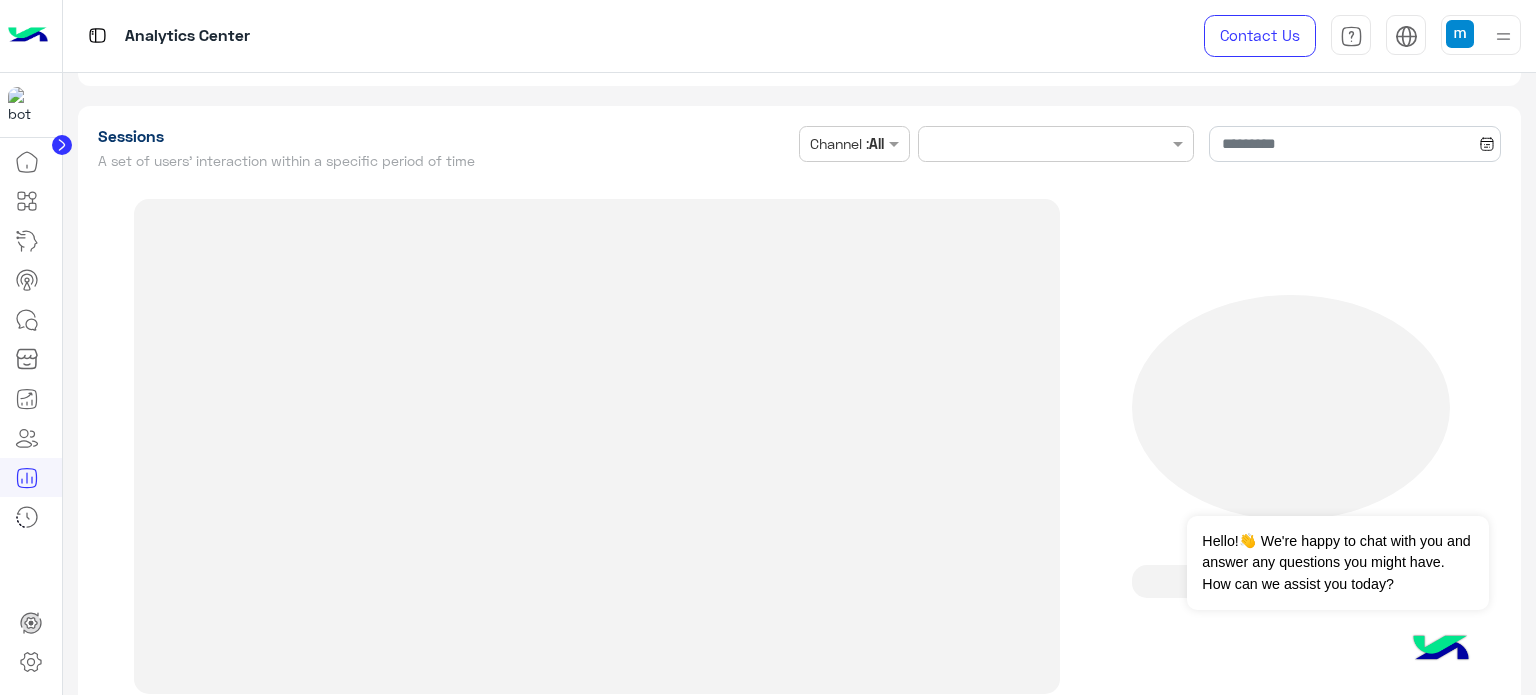 type on "**********" 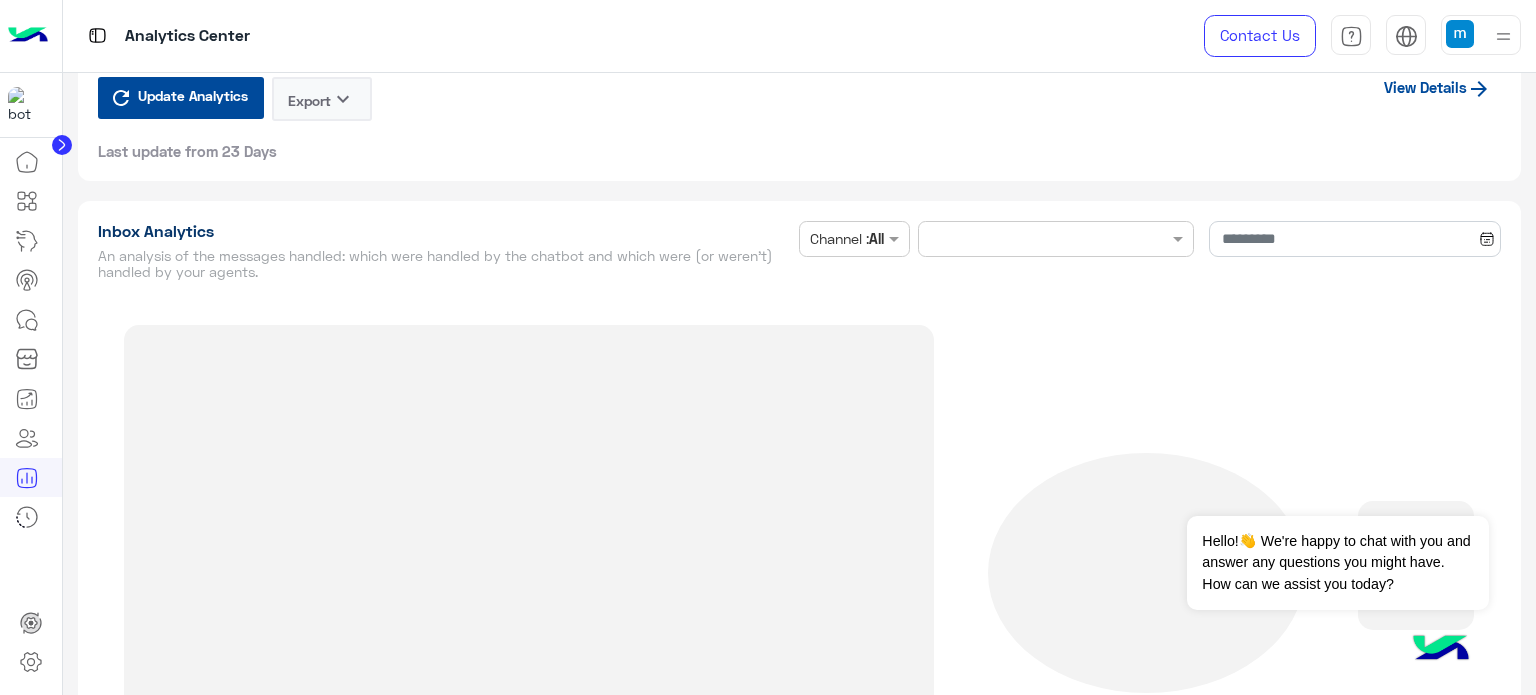type on "**********" 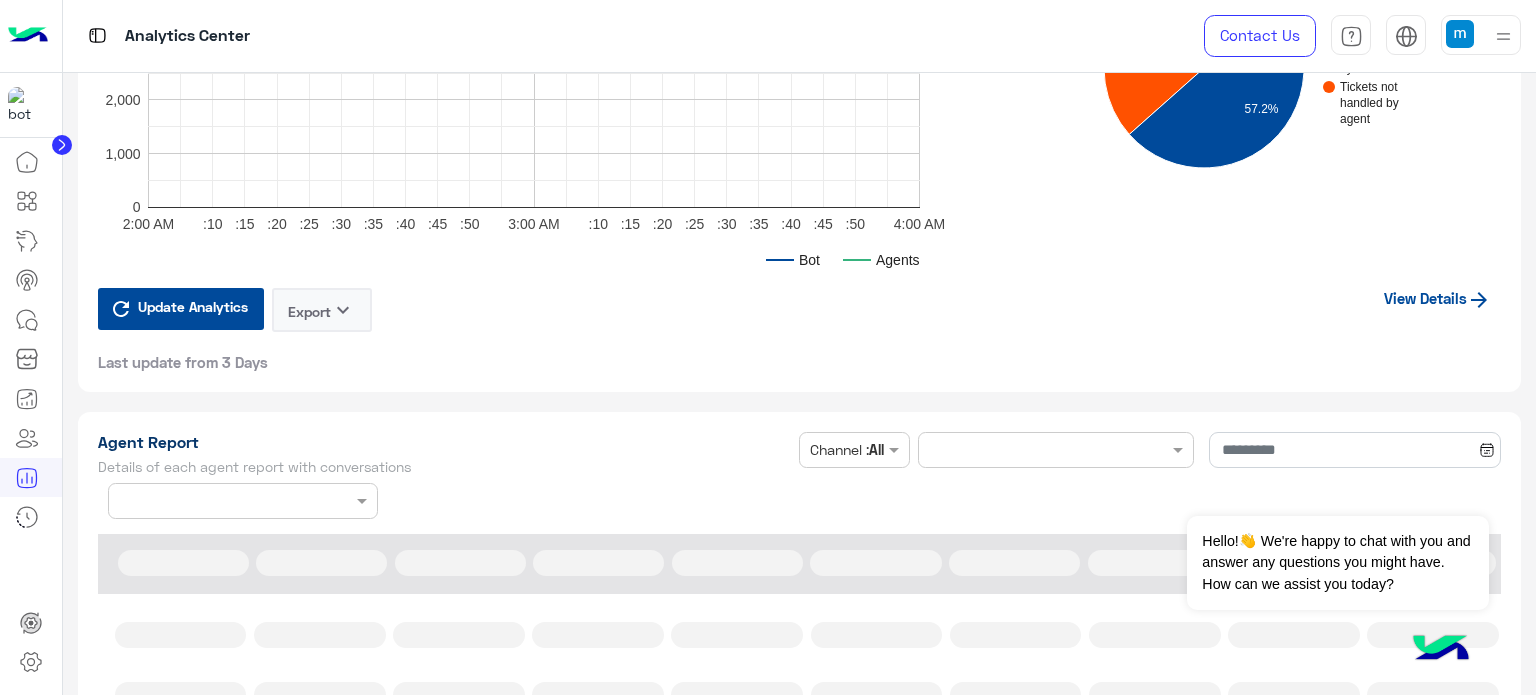 scroll, scrollTop: 5320, scrollLeft: 0, axis: vertical 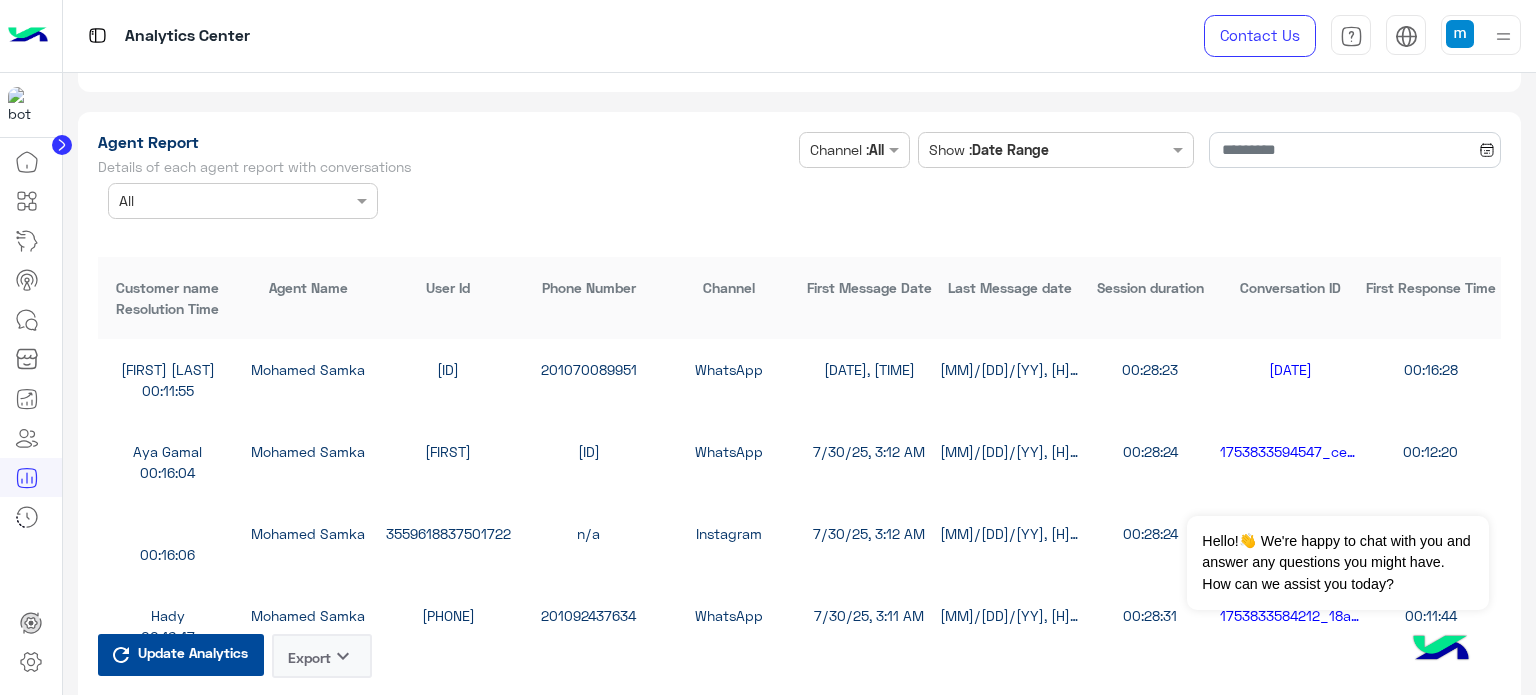 type on "**********" 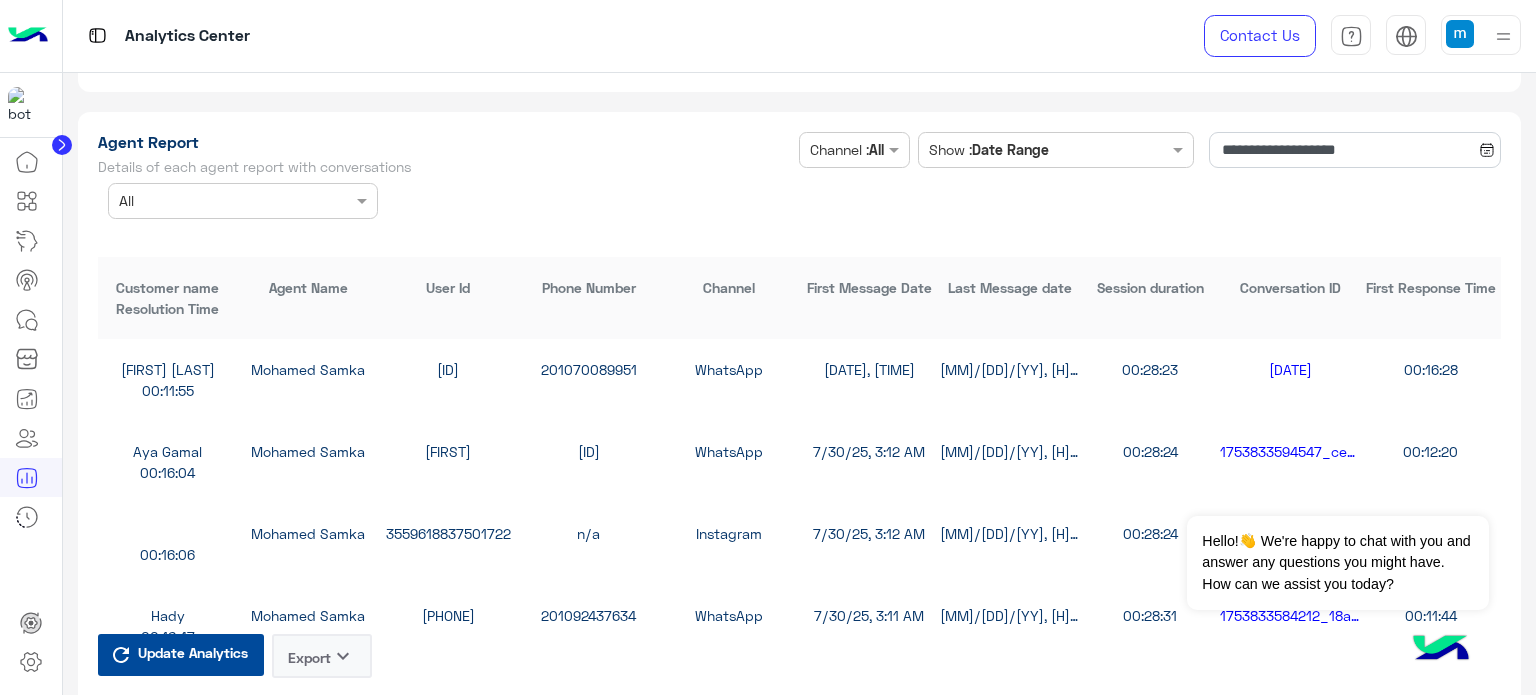 type on "**********" 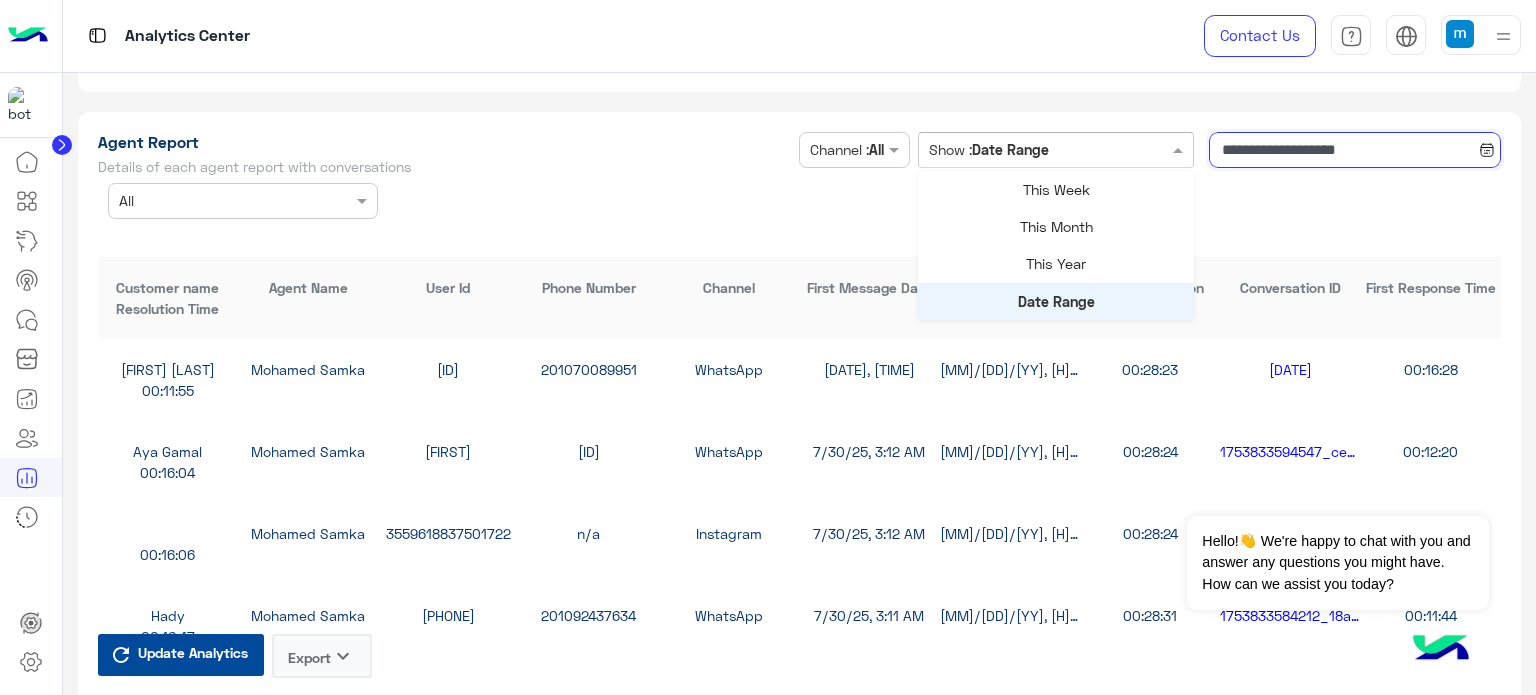 click on "**********" 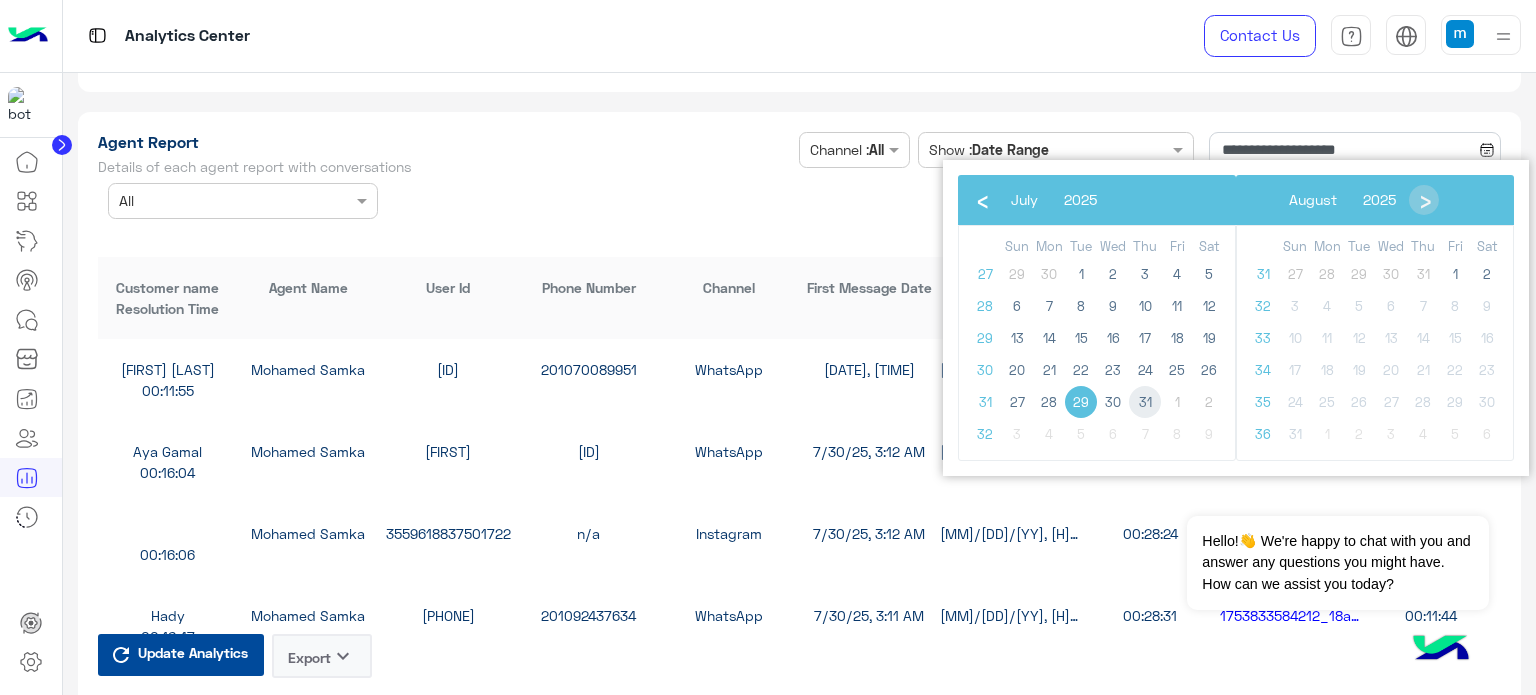click on "31" 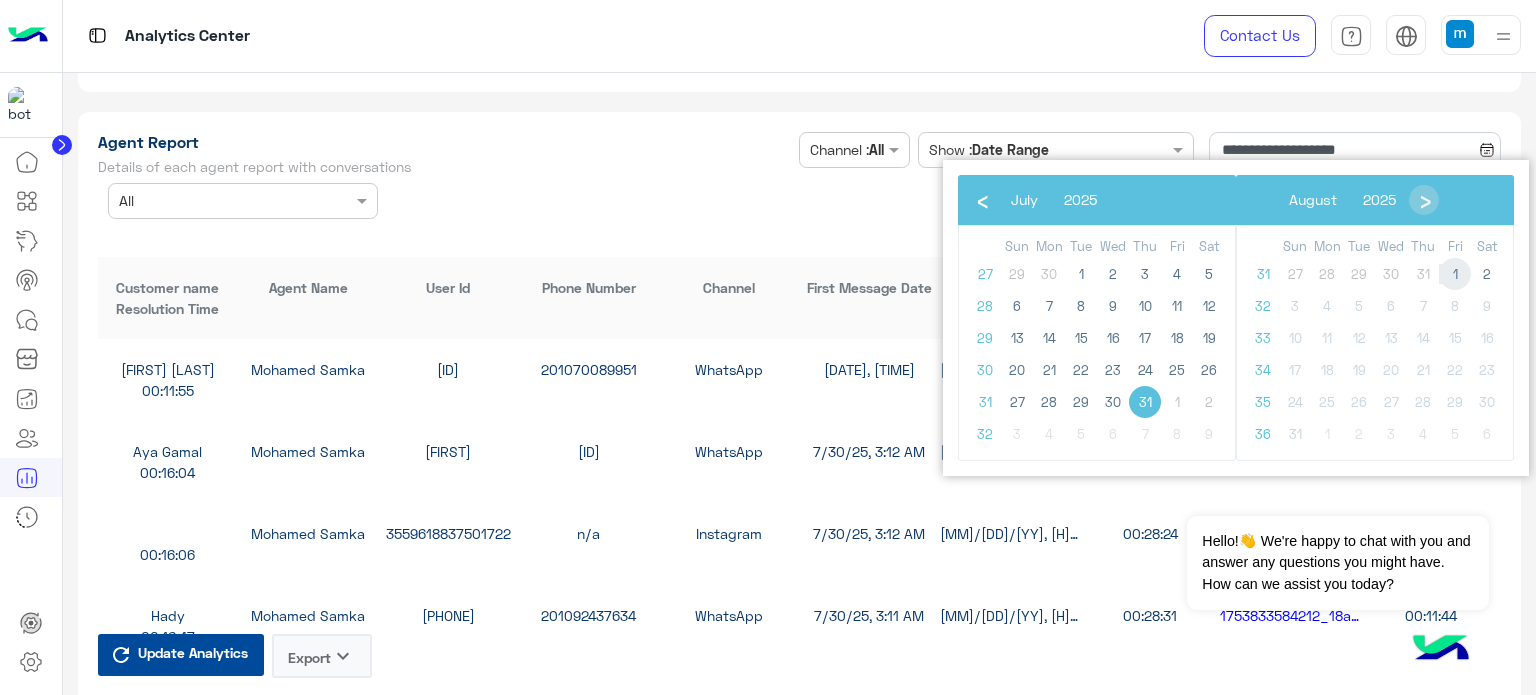 click on "1" 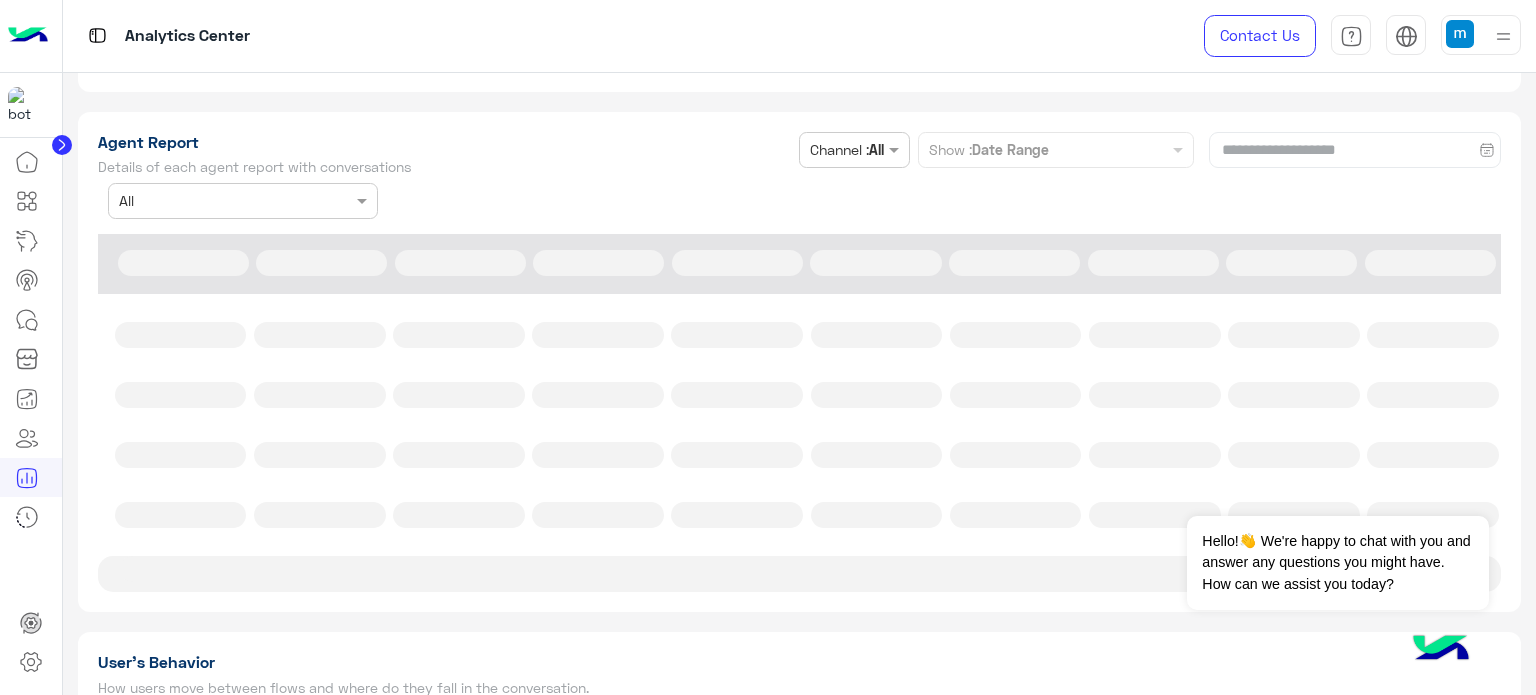 type on "**********" 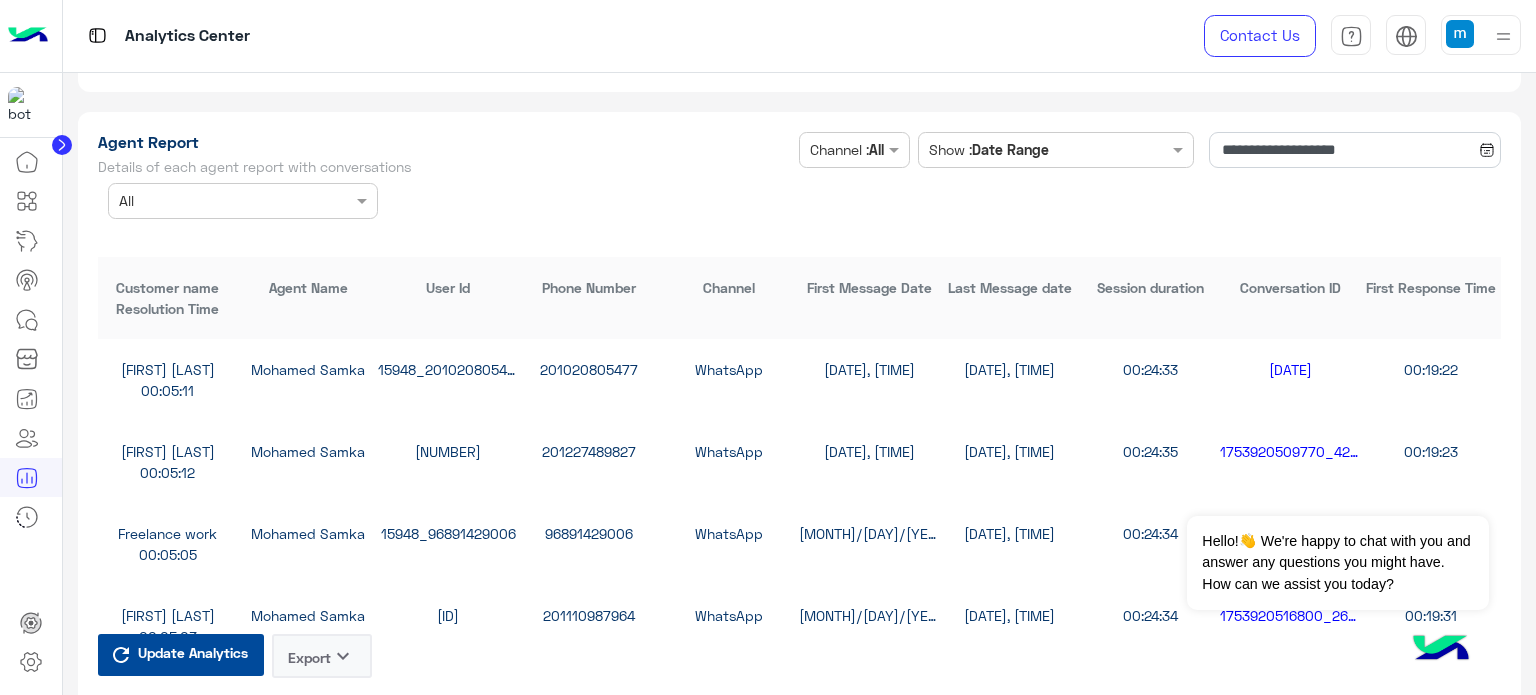 click on "keyboard_arrow_down" 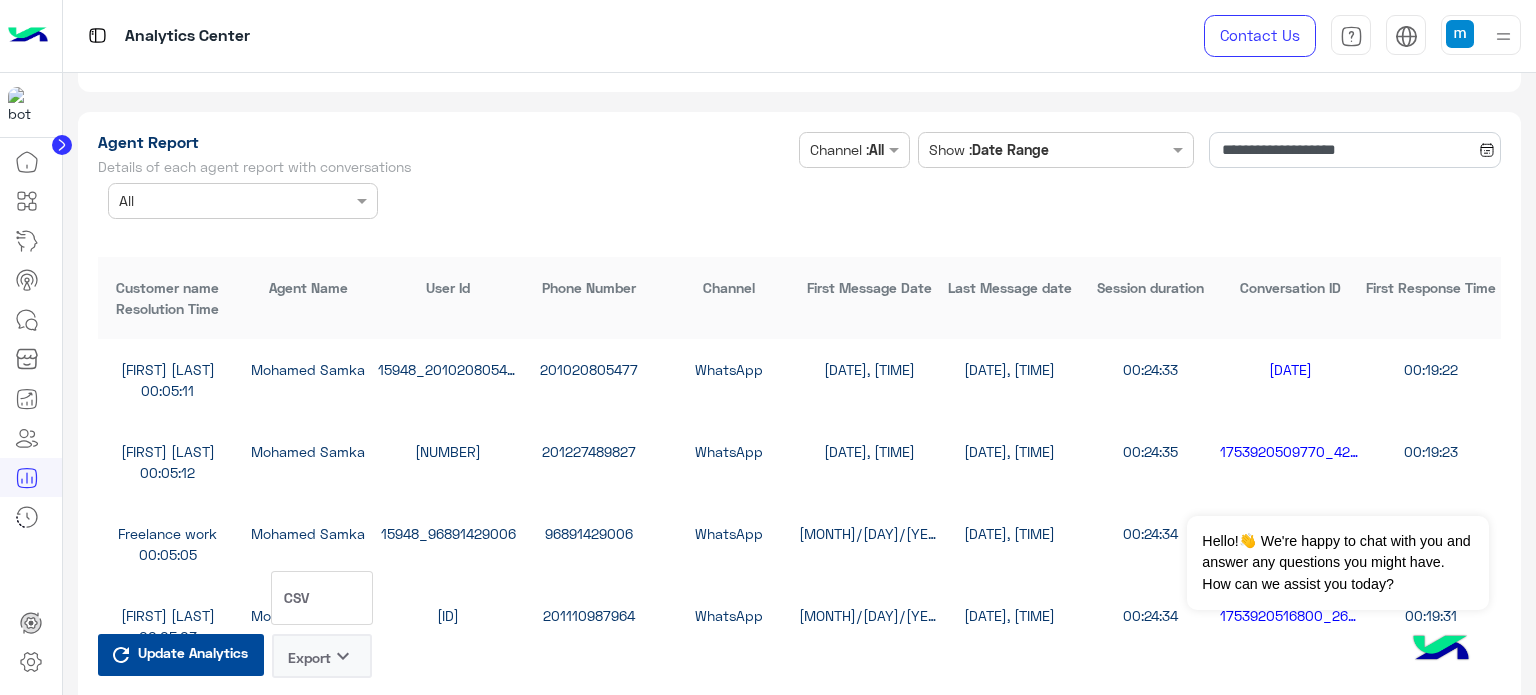 scroll, scrollTop: 5420, scrollLeft: 0, axis: vertical 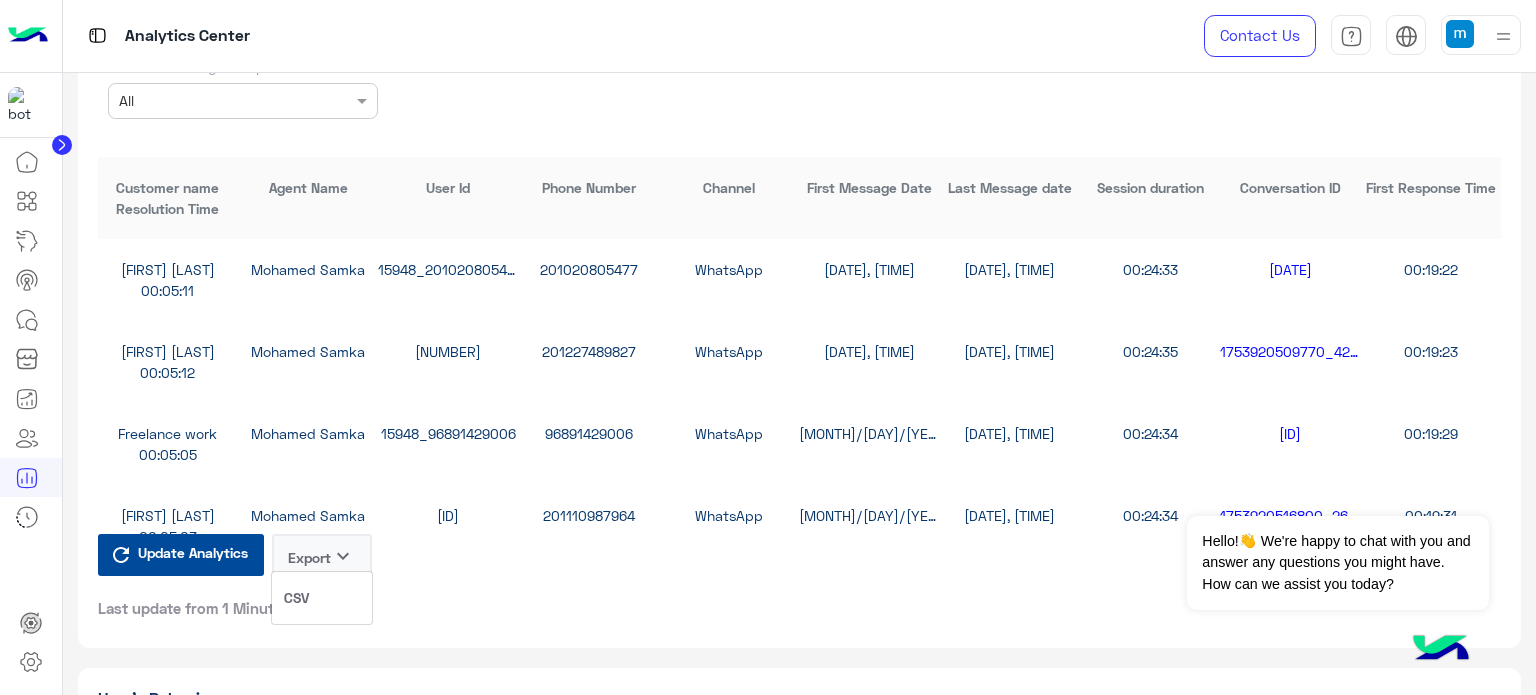 click on "CSV" 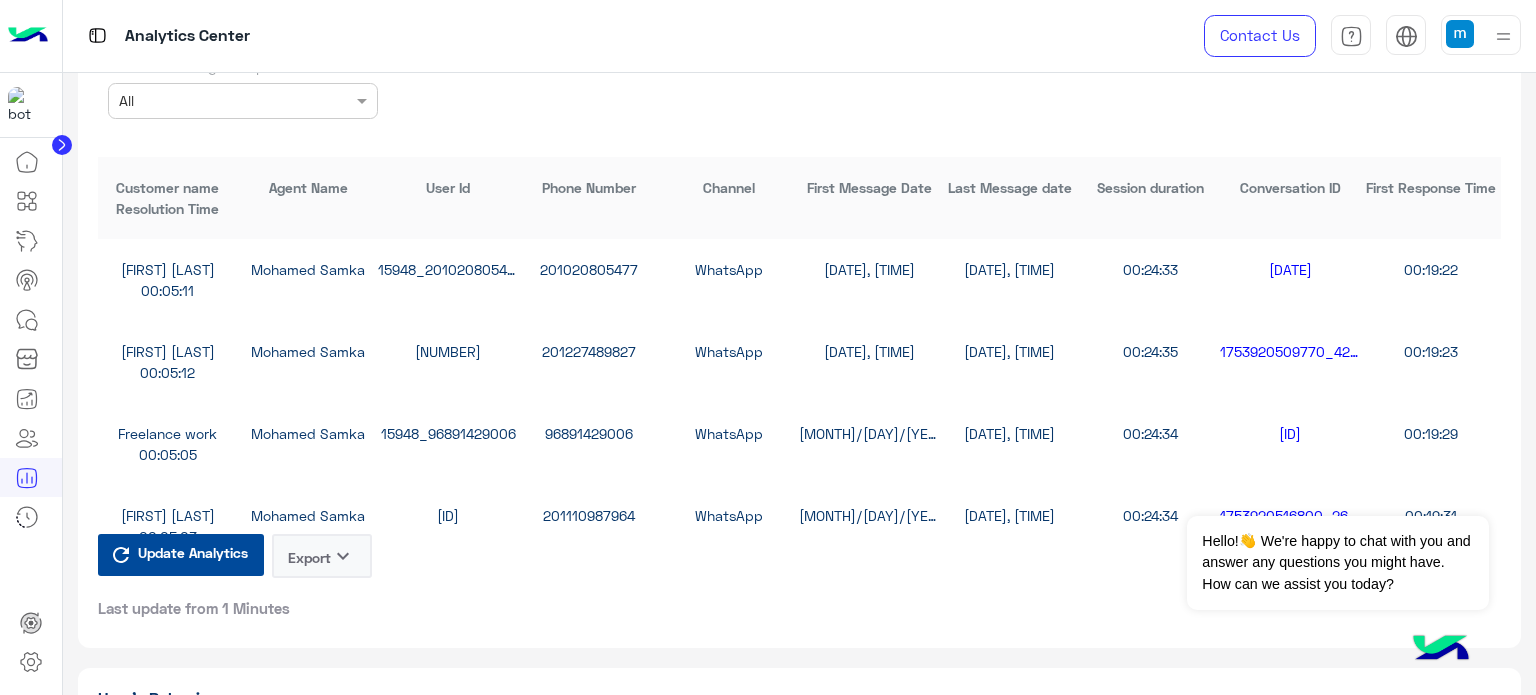 scroll, scrollTop: 4920, scrollLeft: 0, axis: vertical 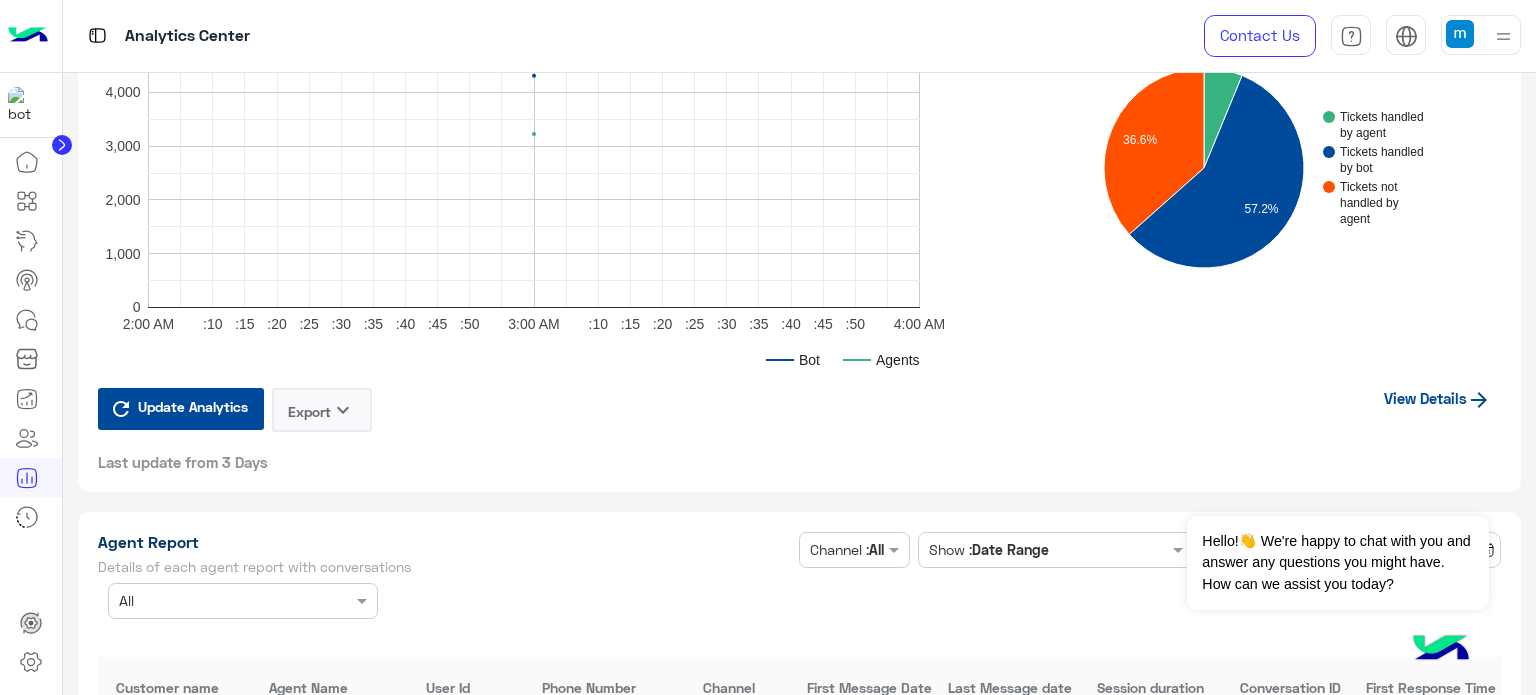 click on "View Details" 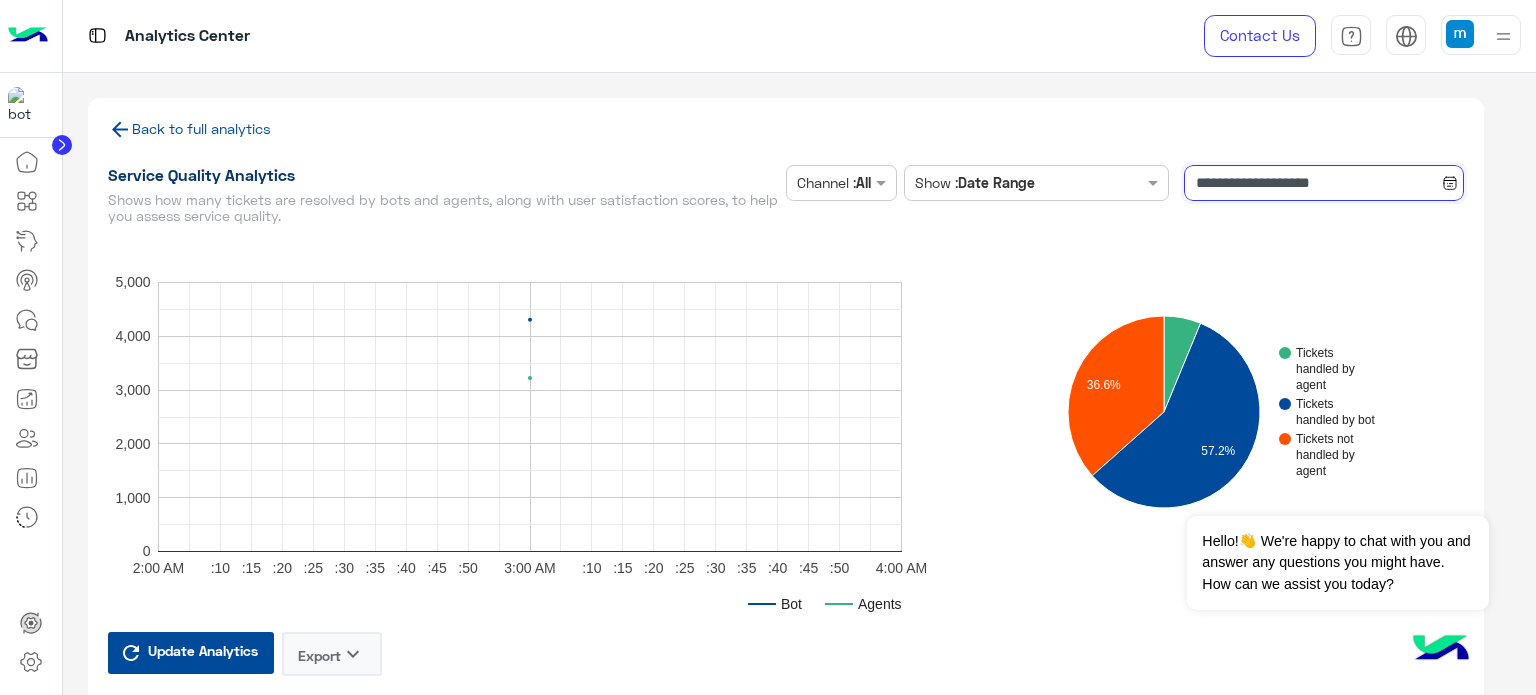 click on "**********" 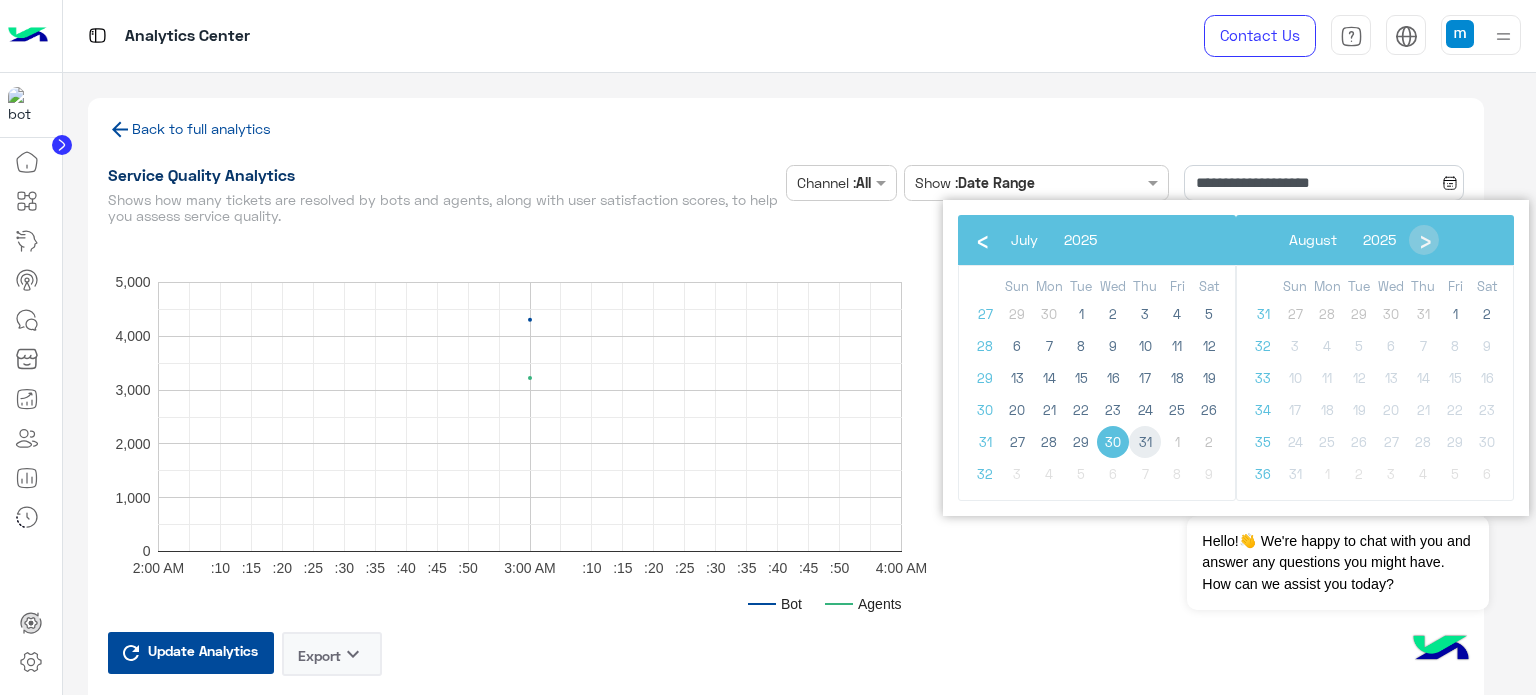 click on "31" 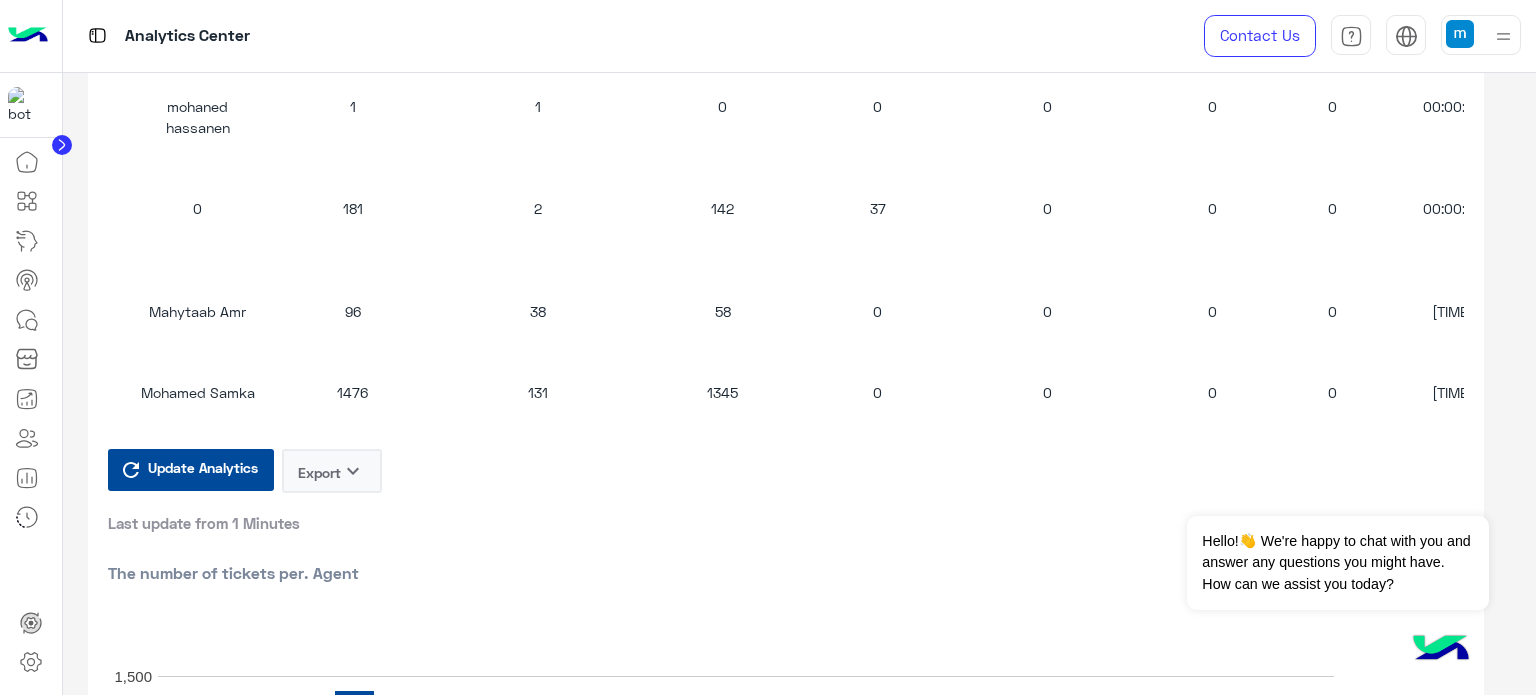 scroll, scrollTop: 2200, scrollLeft: 0, axis: vertical 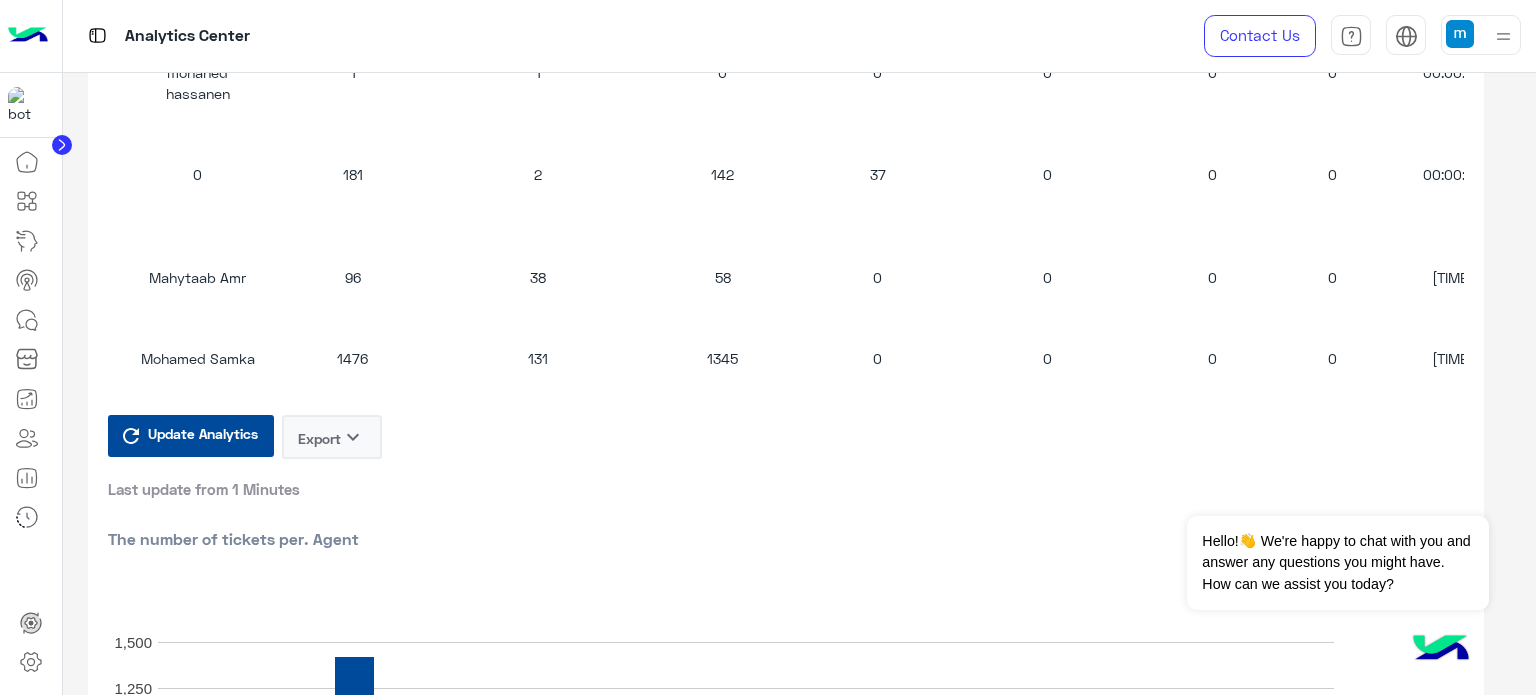 click on "keyboard_arrow_down" 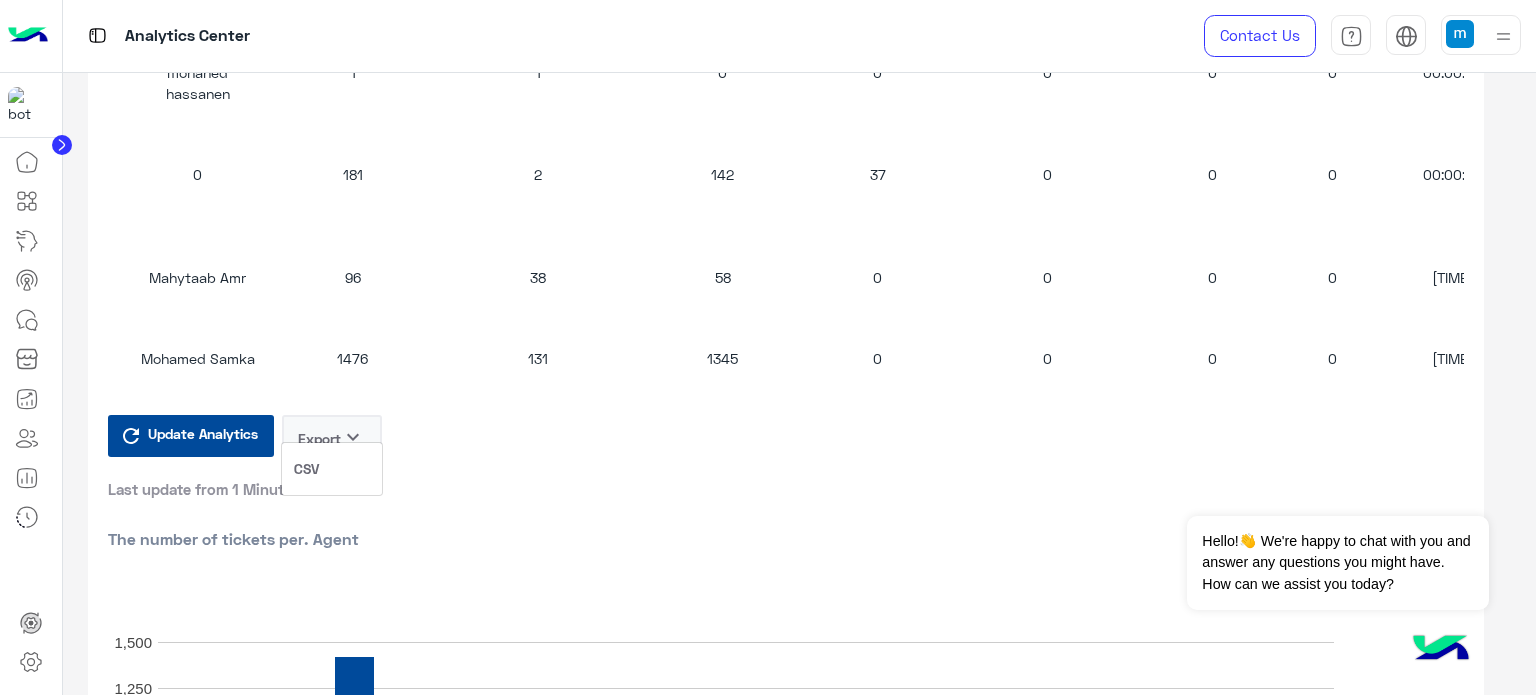 click on "Bot Agents 2:00 AM 3:00 AM 4:00 AM :10 :15 :20 :25 :30 :35 :40 :45 :50 :10 :15 :20 :25 :30 :35 :40 :45 :50 0 1,000 2,000 3,000 4,000 5,000 Date Bot Agents Jul 31, 2025, 3:00:00 AM 4,928 4,040 Agents Tickets handled by agent Tickets handled by bot Tickets not handled by agent 43.1% 55% type count Tickets handled by agent  172 Tickets handled by bot  4,928 Tickets not handled by agent 3,868 3,868 (43.1%) Update Analytics  Export   keyboard_arrow_down Last update from 1 Minutes User satisfaction rating Satisfied Neutral Dissatisfied -1.0 -0.5 0.0 0.5 1.0 Date Satisfied Neutral Dissatisfied Jul 31, 2025 0 0 0 Aug 1, 2025 0 0 0 Dissatisfied Can’t find any results  Update Analytics  Export   keyboard_arrow_down Last update from 1 Minutes Select an agent Agents Status  View guide  open_in_new  The Agent Status section displays the agent’s availability including online, busy and break hours. It helps track working hours                 accurately and optimize task distribution.   Agent Name   Online Hours  1 1 0" 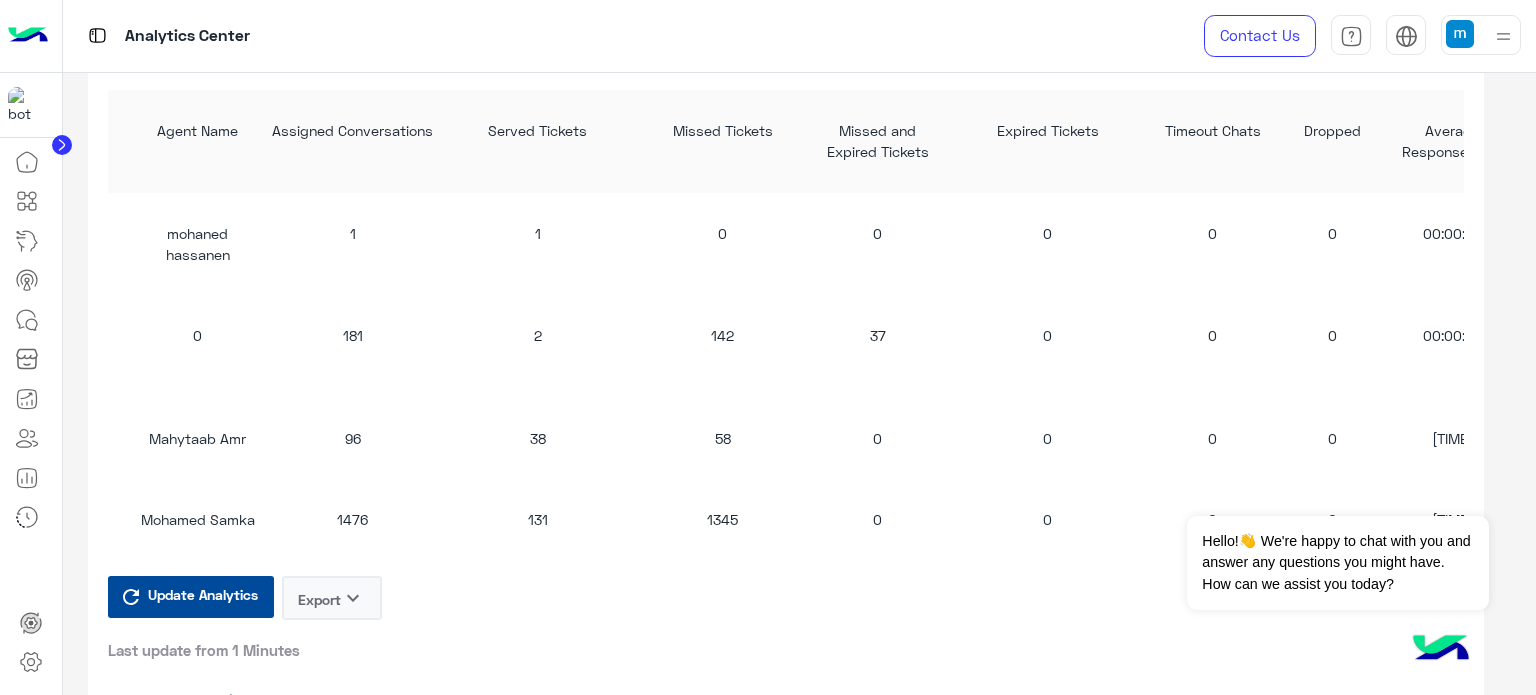 scroll, scrollTop: 2300, scrollLeft: 0, axis: vertical 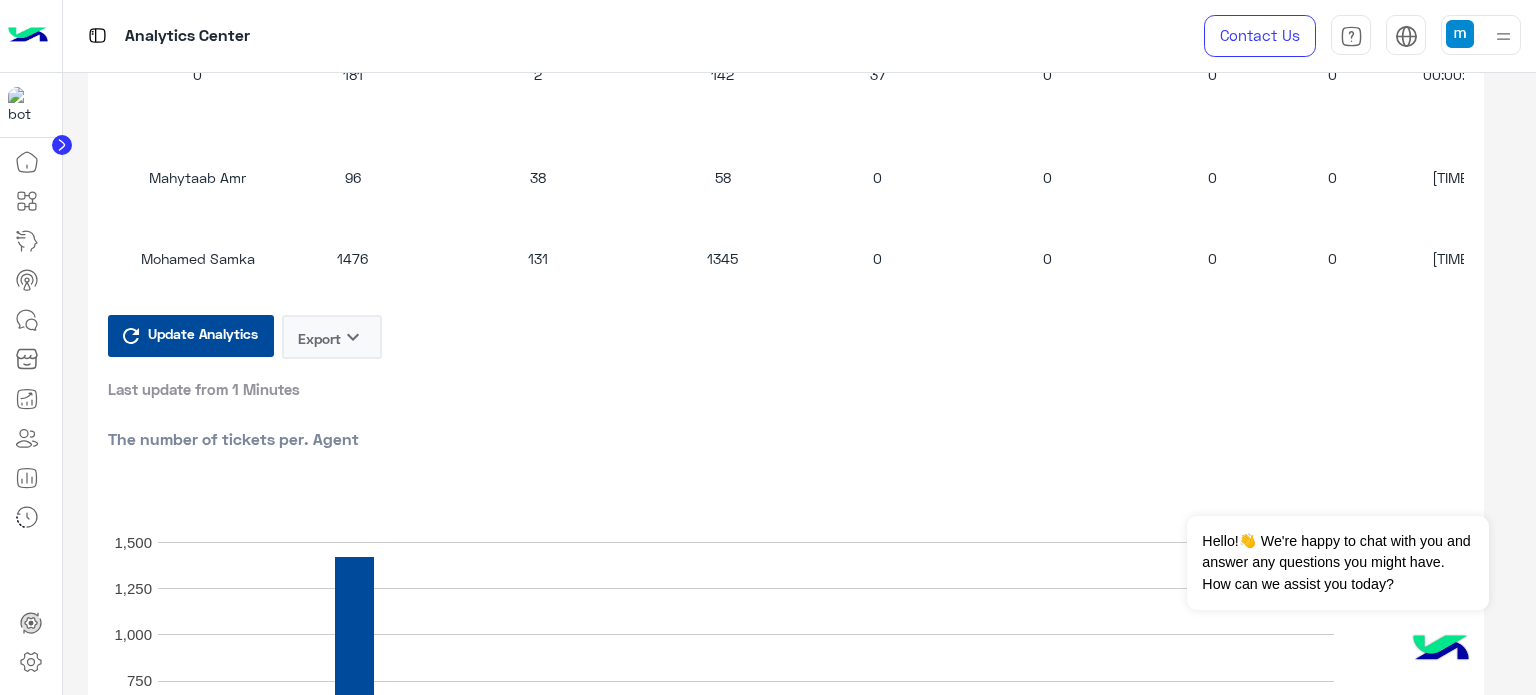 click on "keyboard_arrow_down" 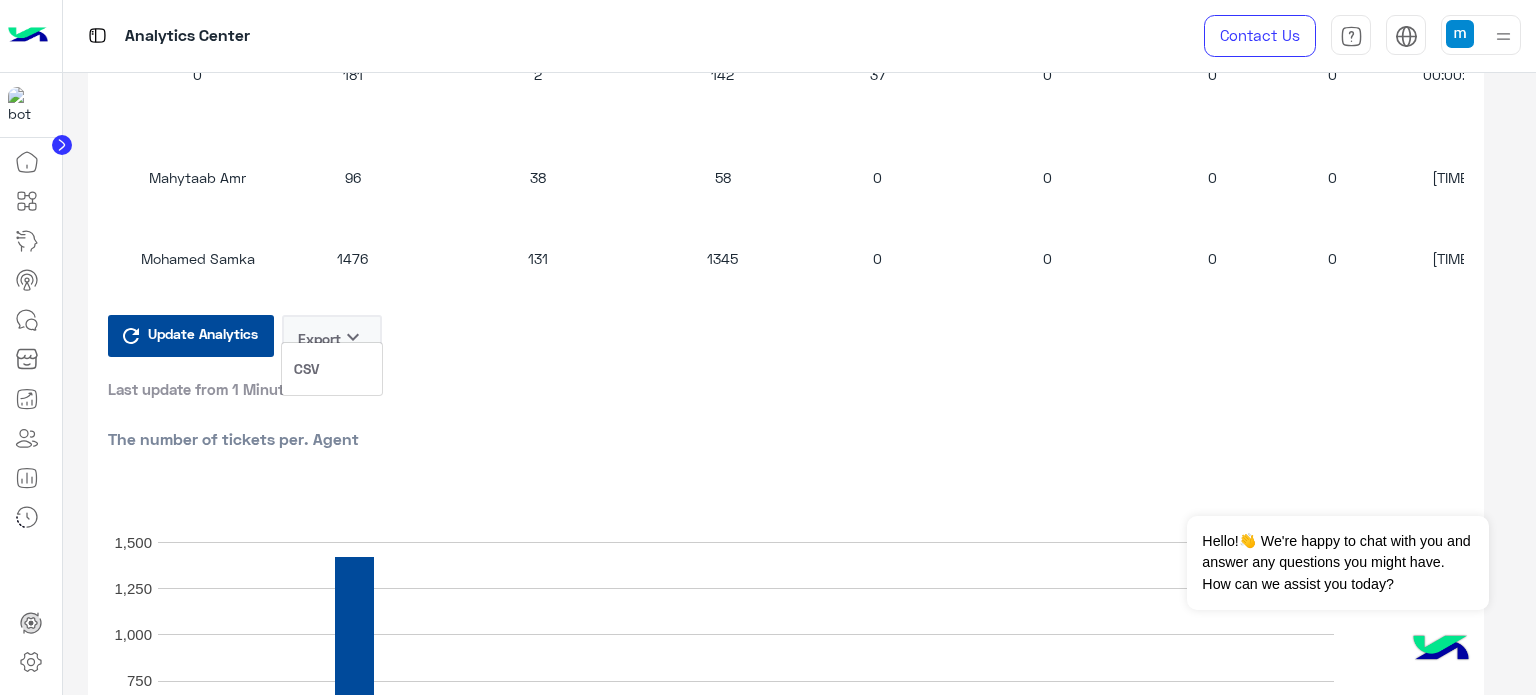 click on "CSV" 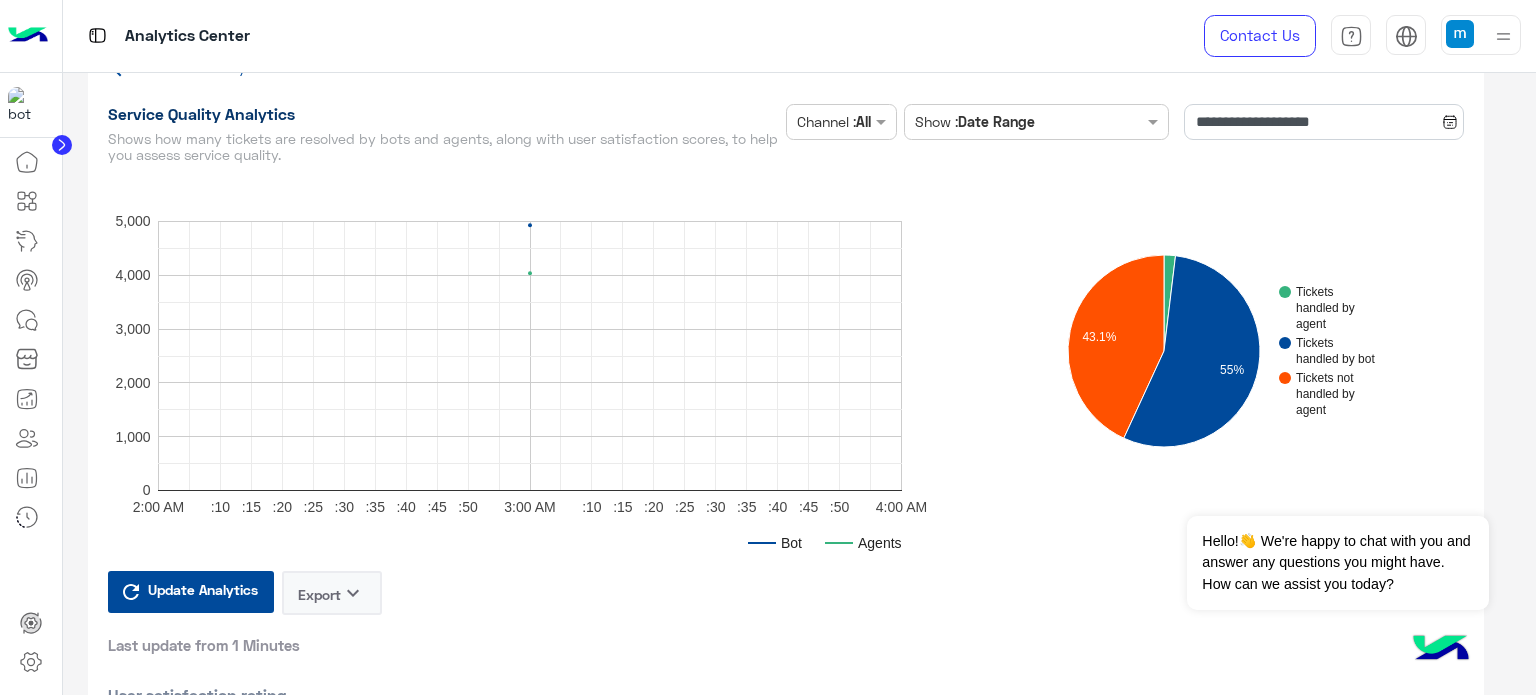 scroll, scrollTop: 0, scrollLeft: 0, axis: both 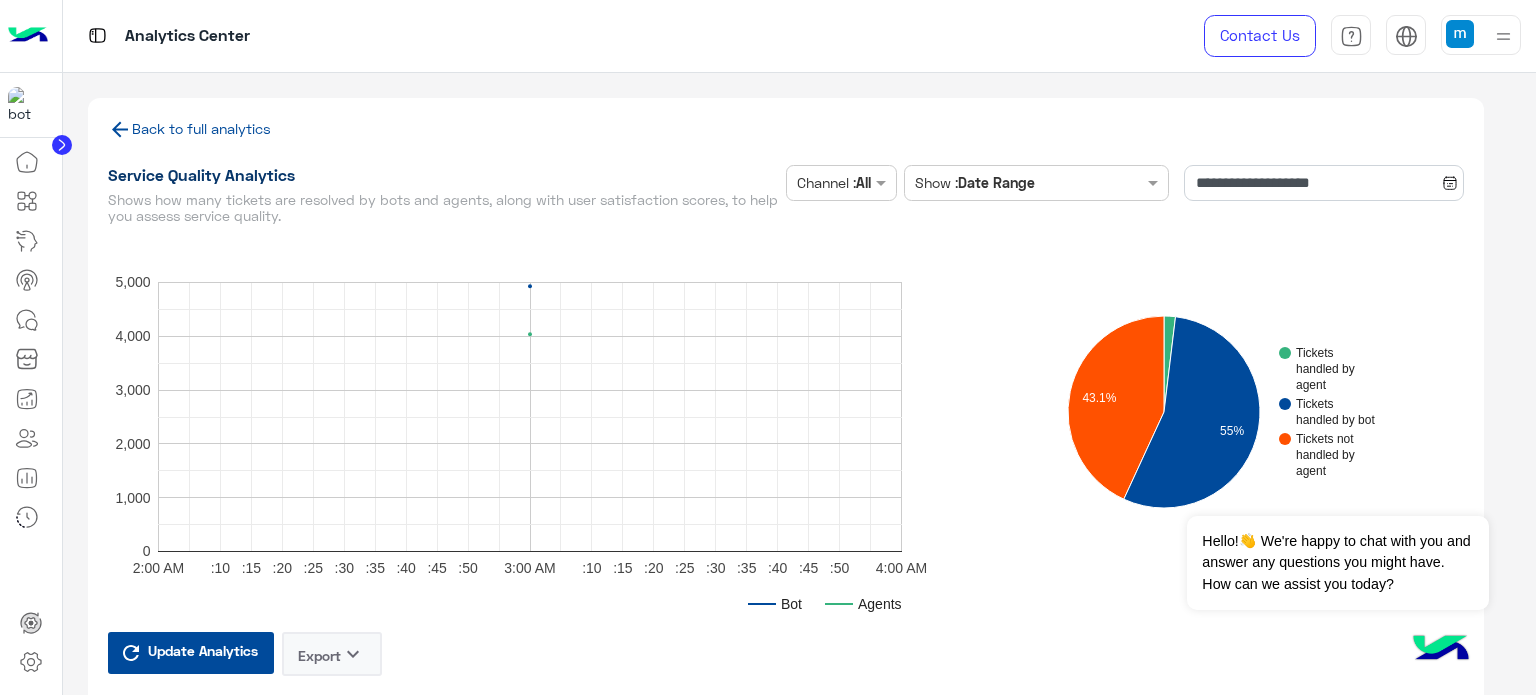 click on "Back to full analytics" 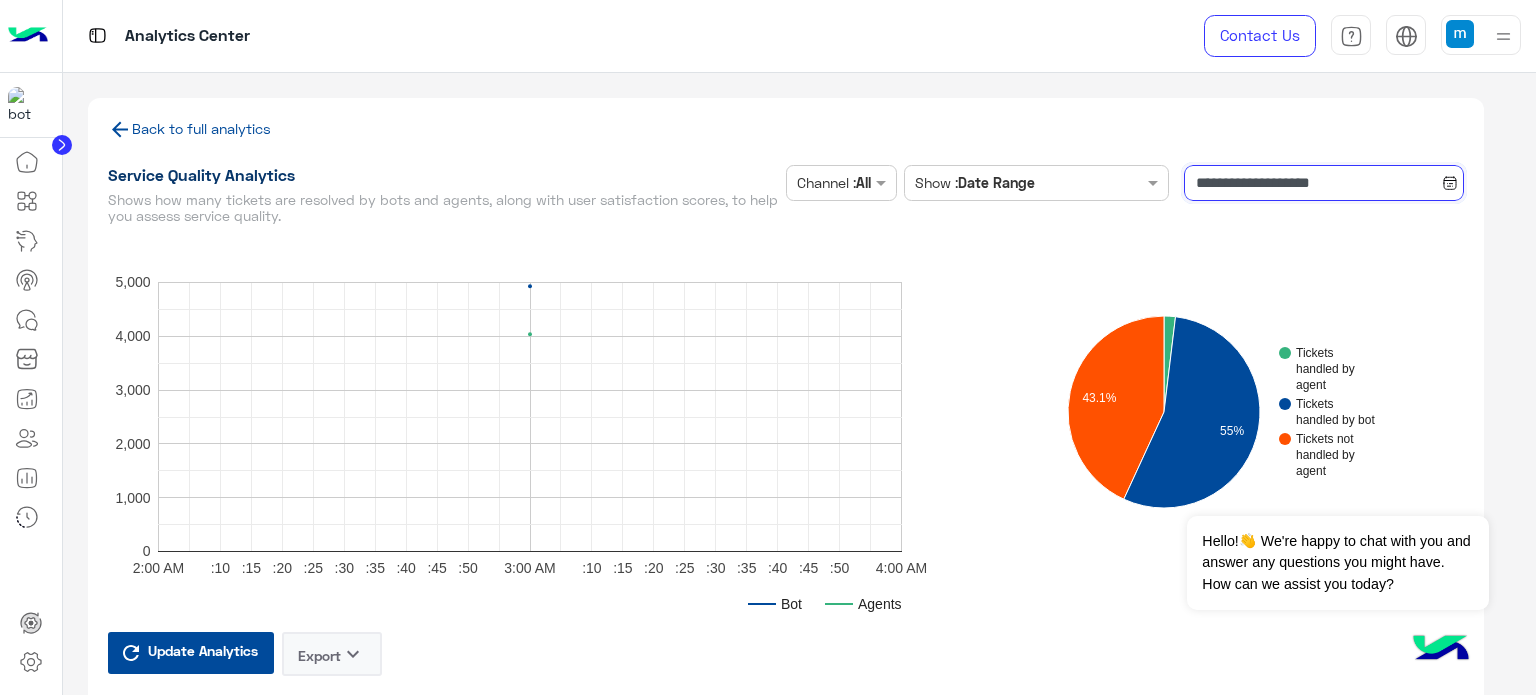 click on "**********" 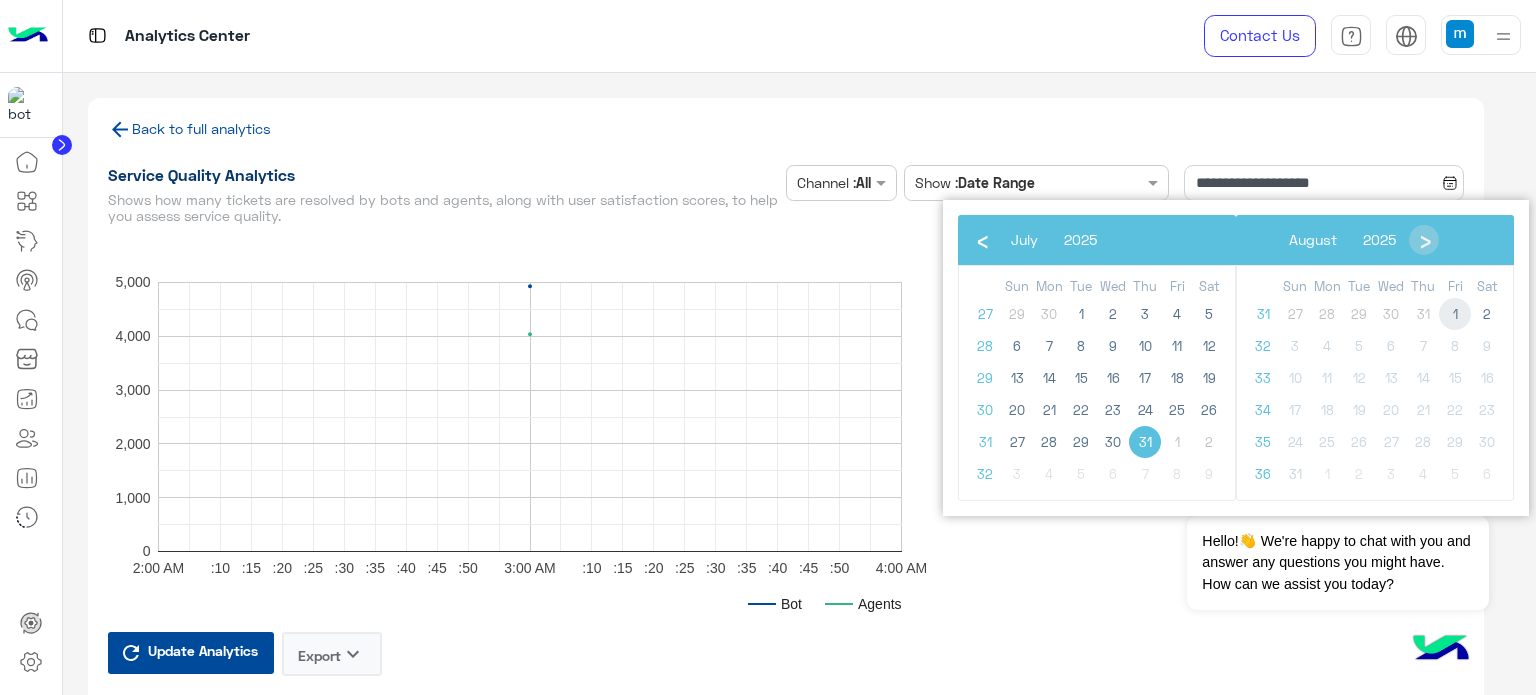click on "1" 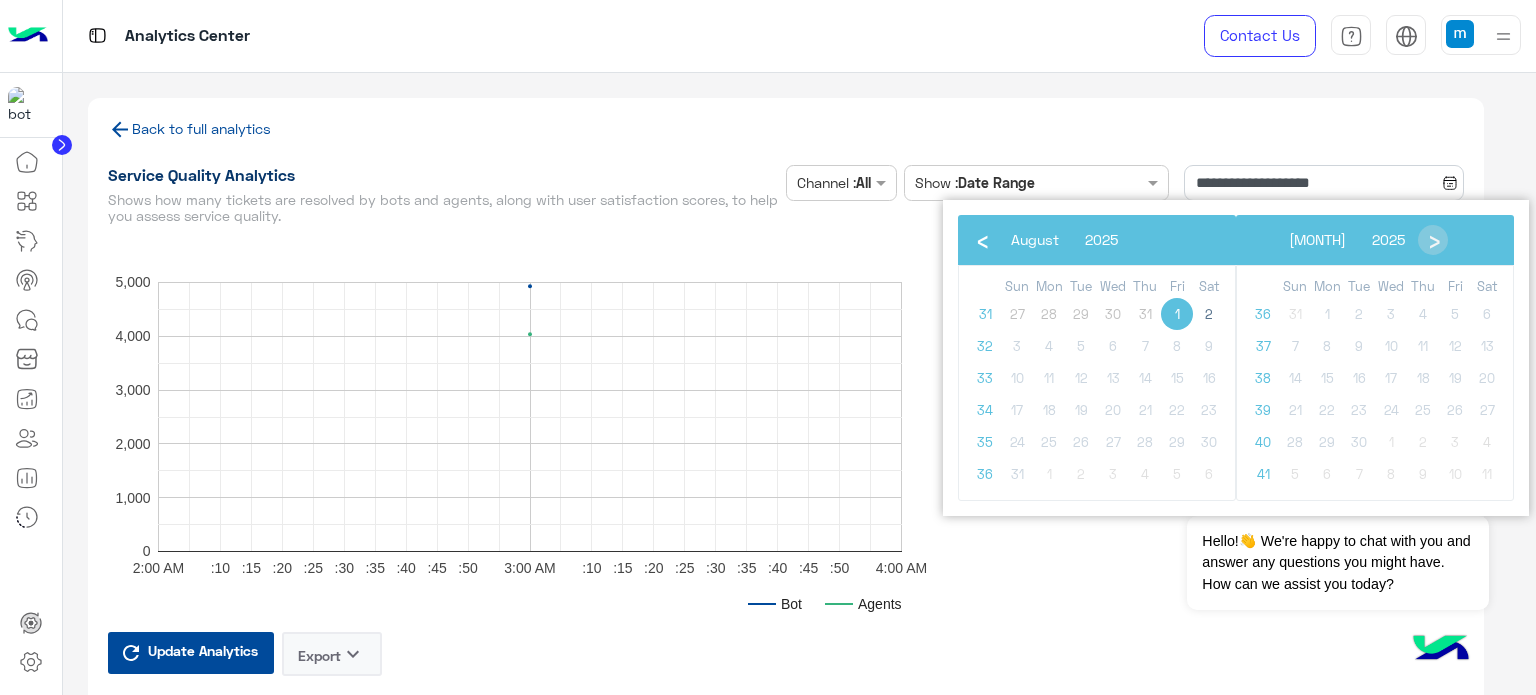 click on "1" 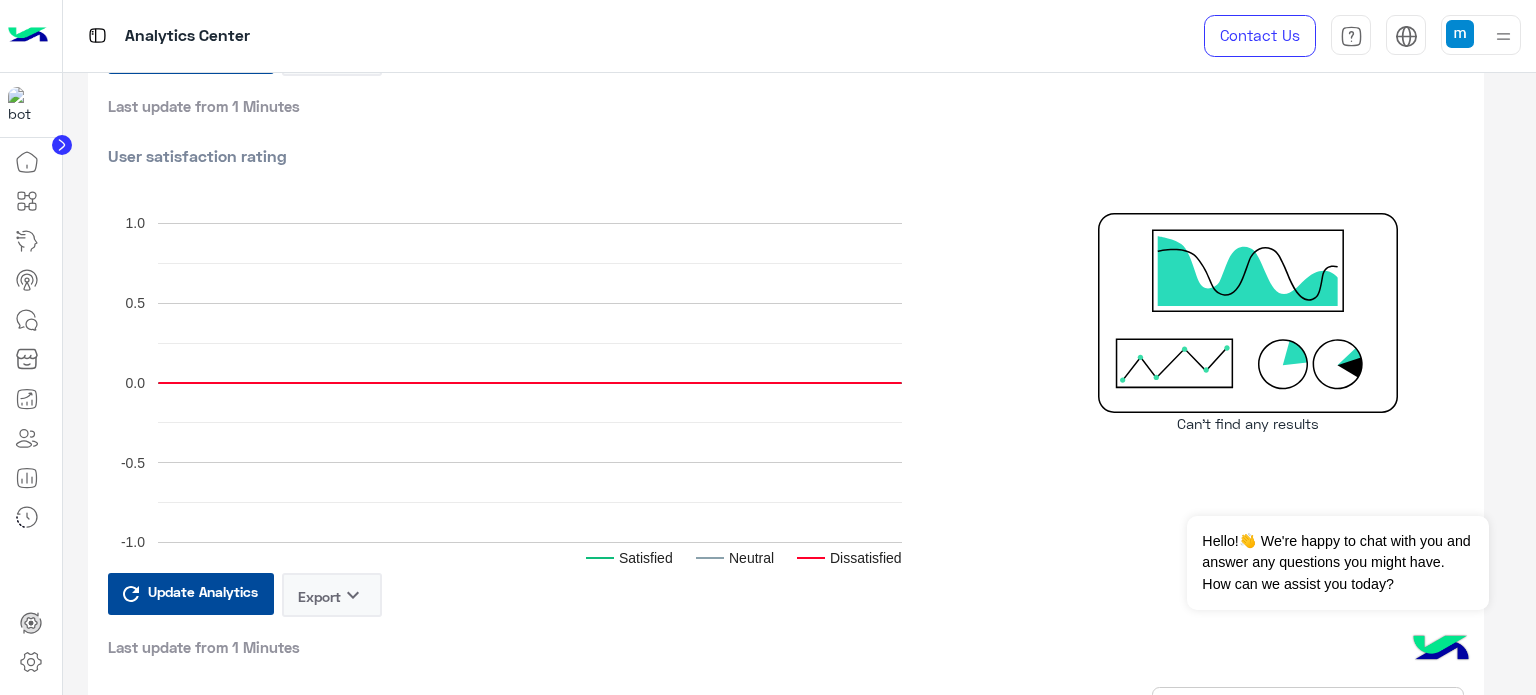 scroll, scrollTop: 1100, scrollLeft: 0, axis: vertical 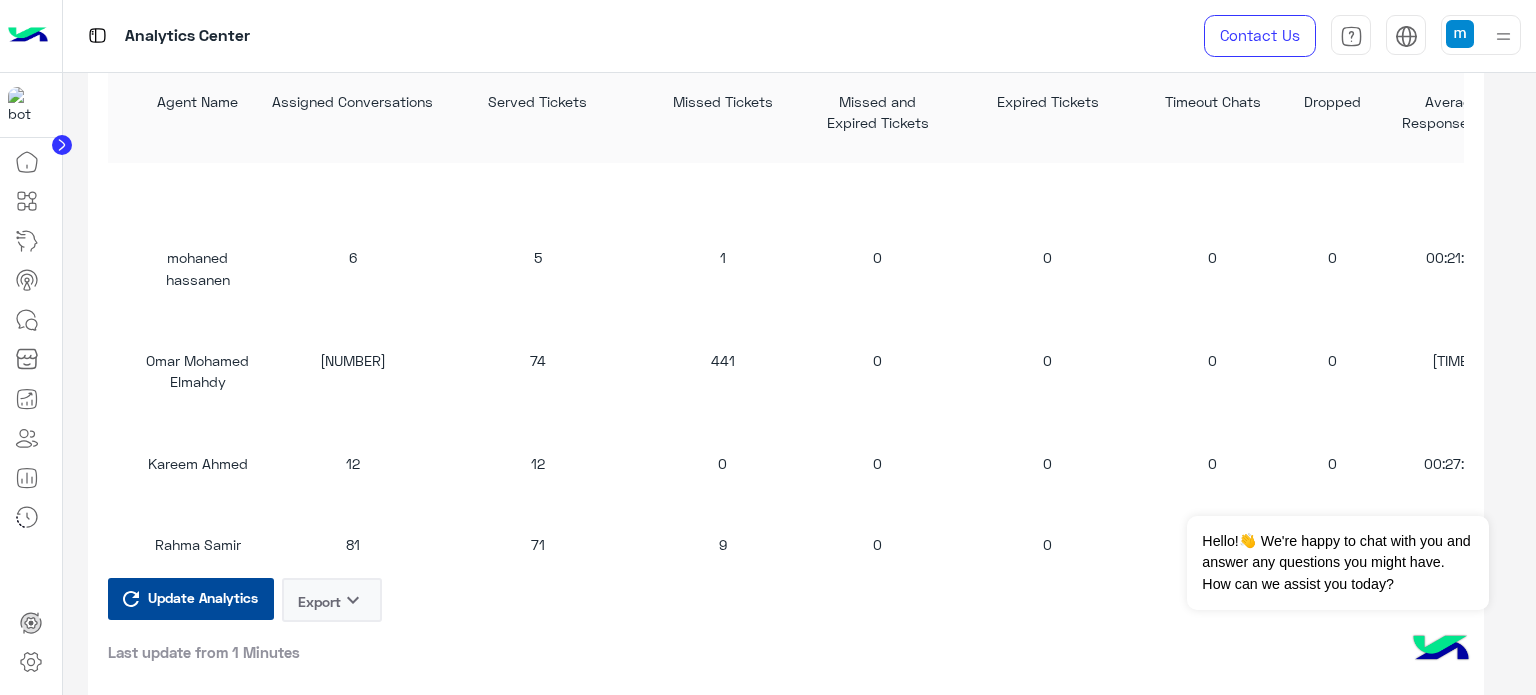 click on "Export   keyboard_arrow_down" 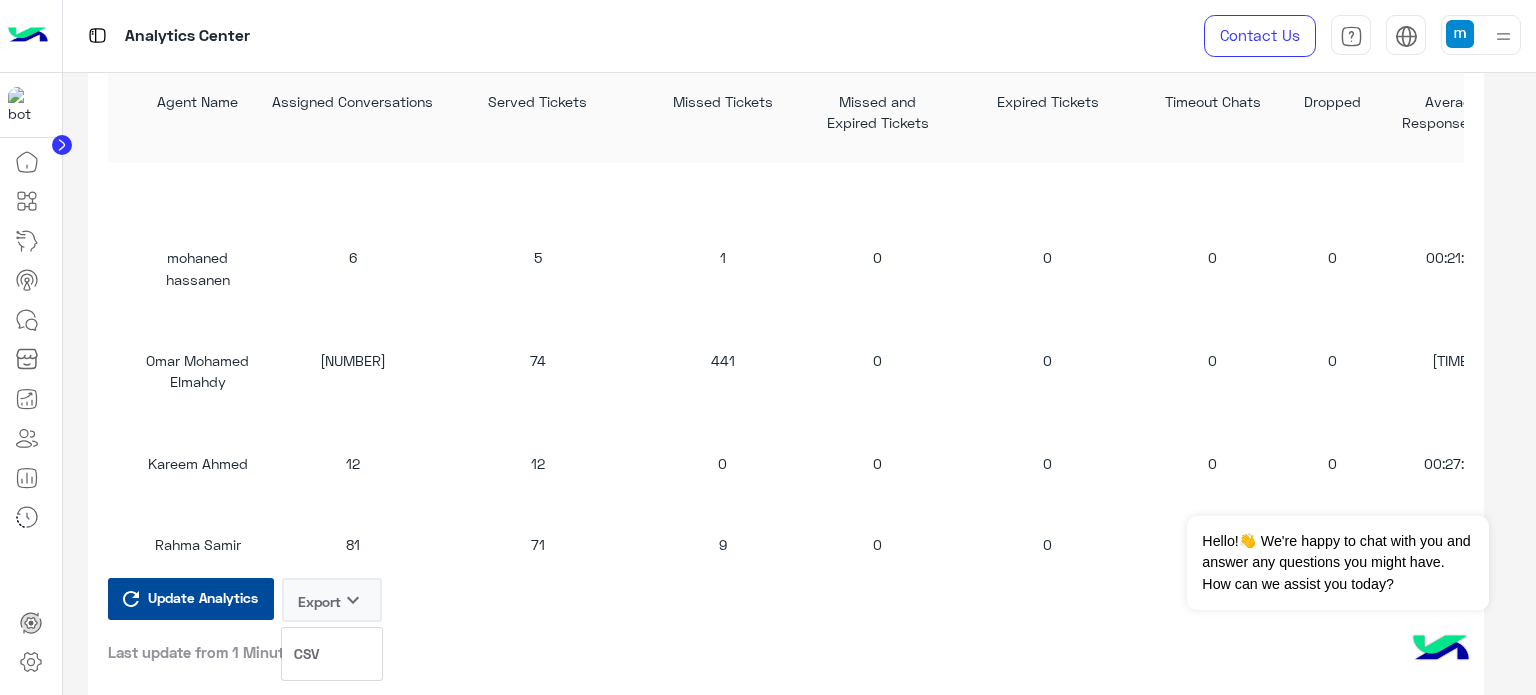 click on "CSV" 